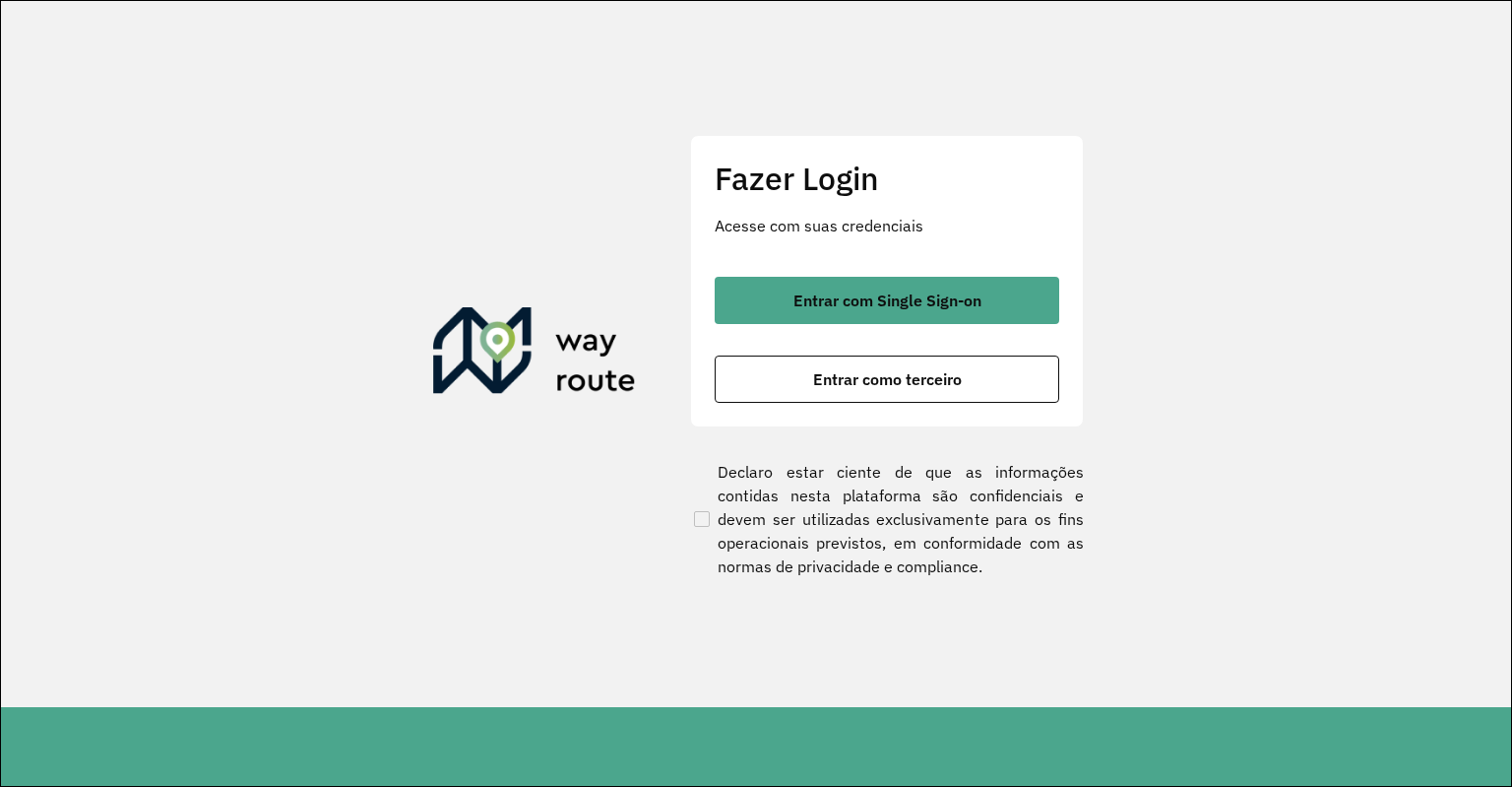 scroll, scrollTop: 0, scrollLeft: 0, axis: both 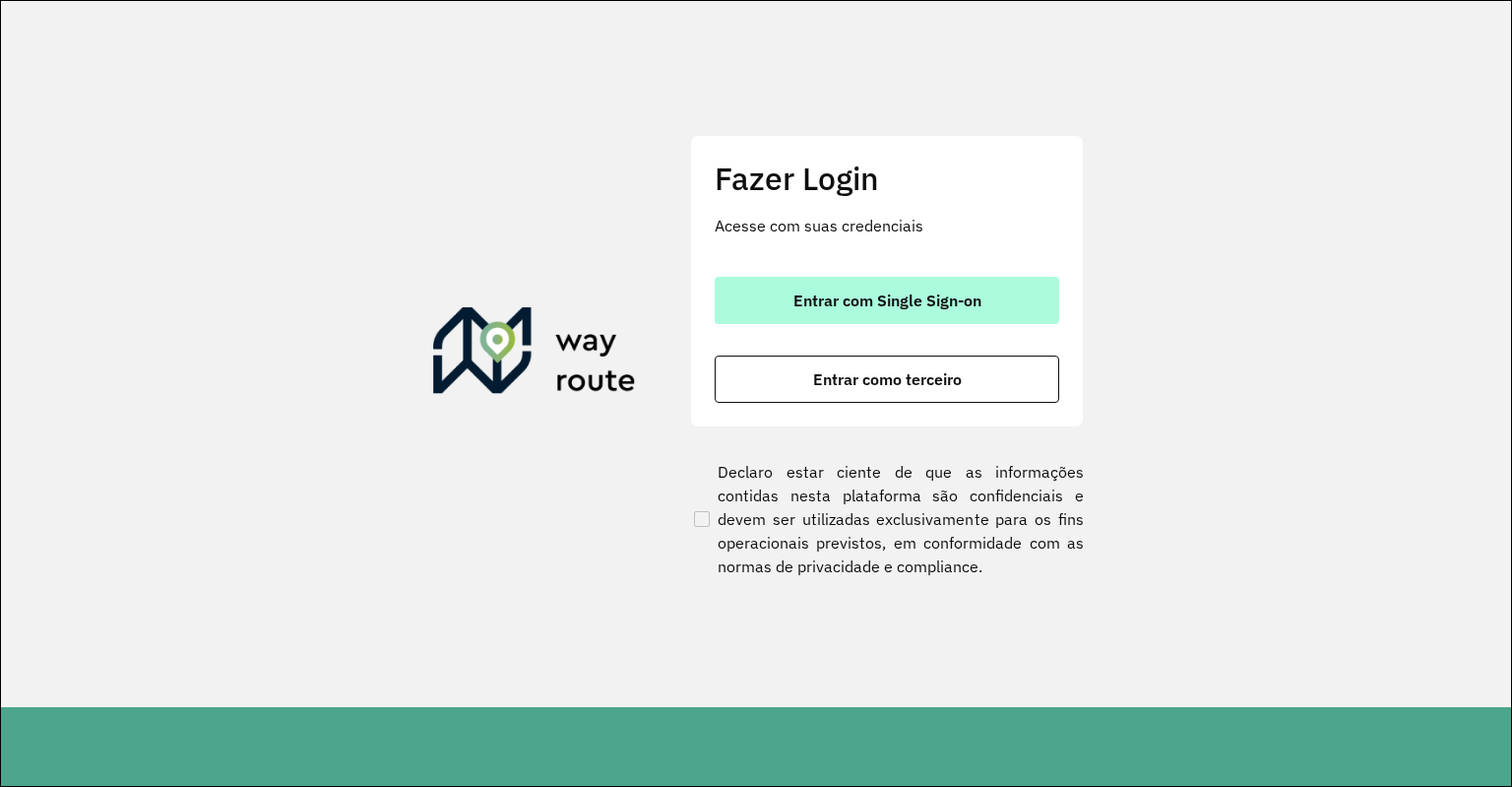 click on "Entrar com Single Sign-on" at bounding box center (887, 300) 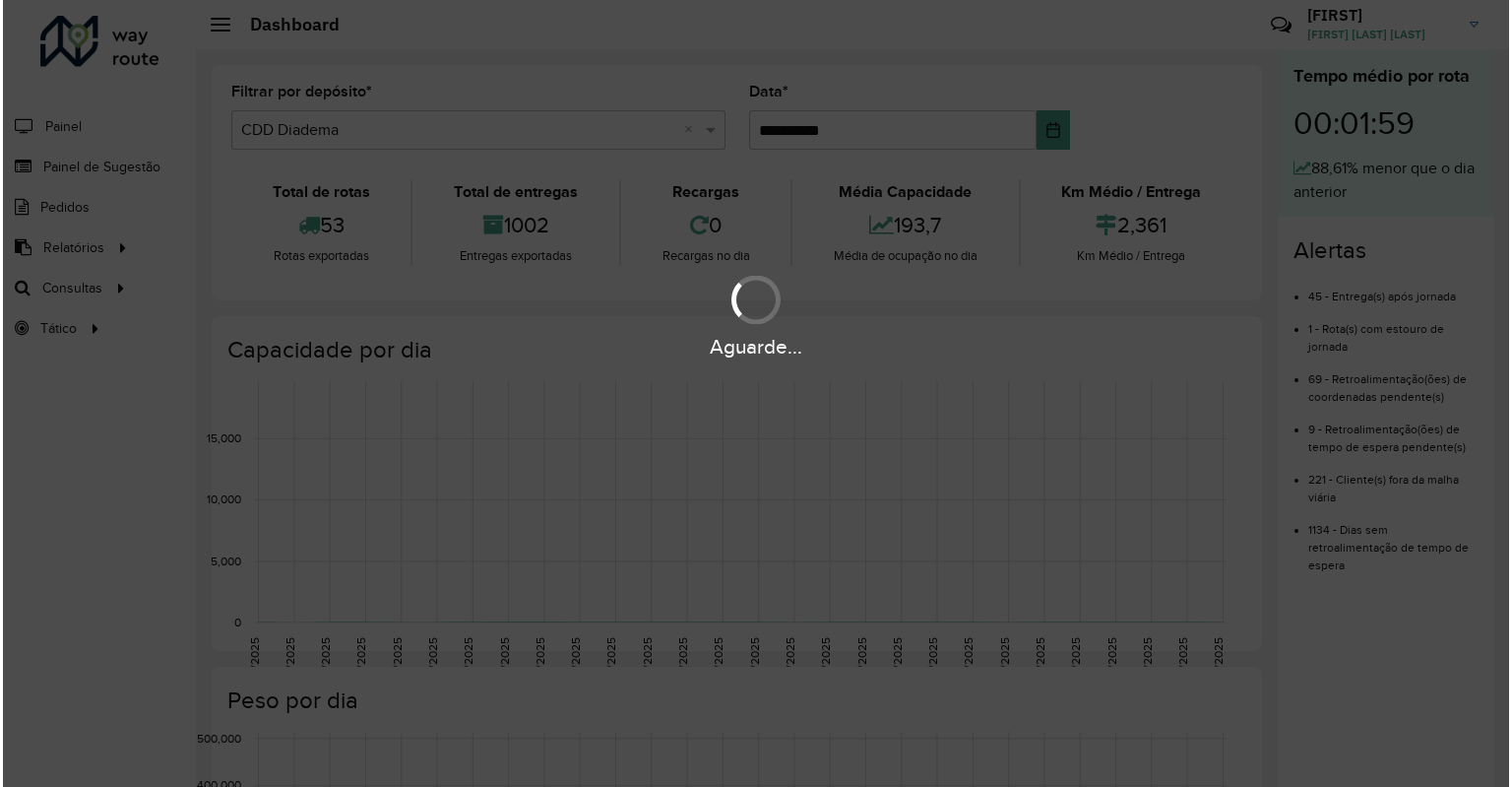 scroll, scrollTop: 0, scrollLeft: 0, axis: both 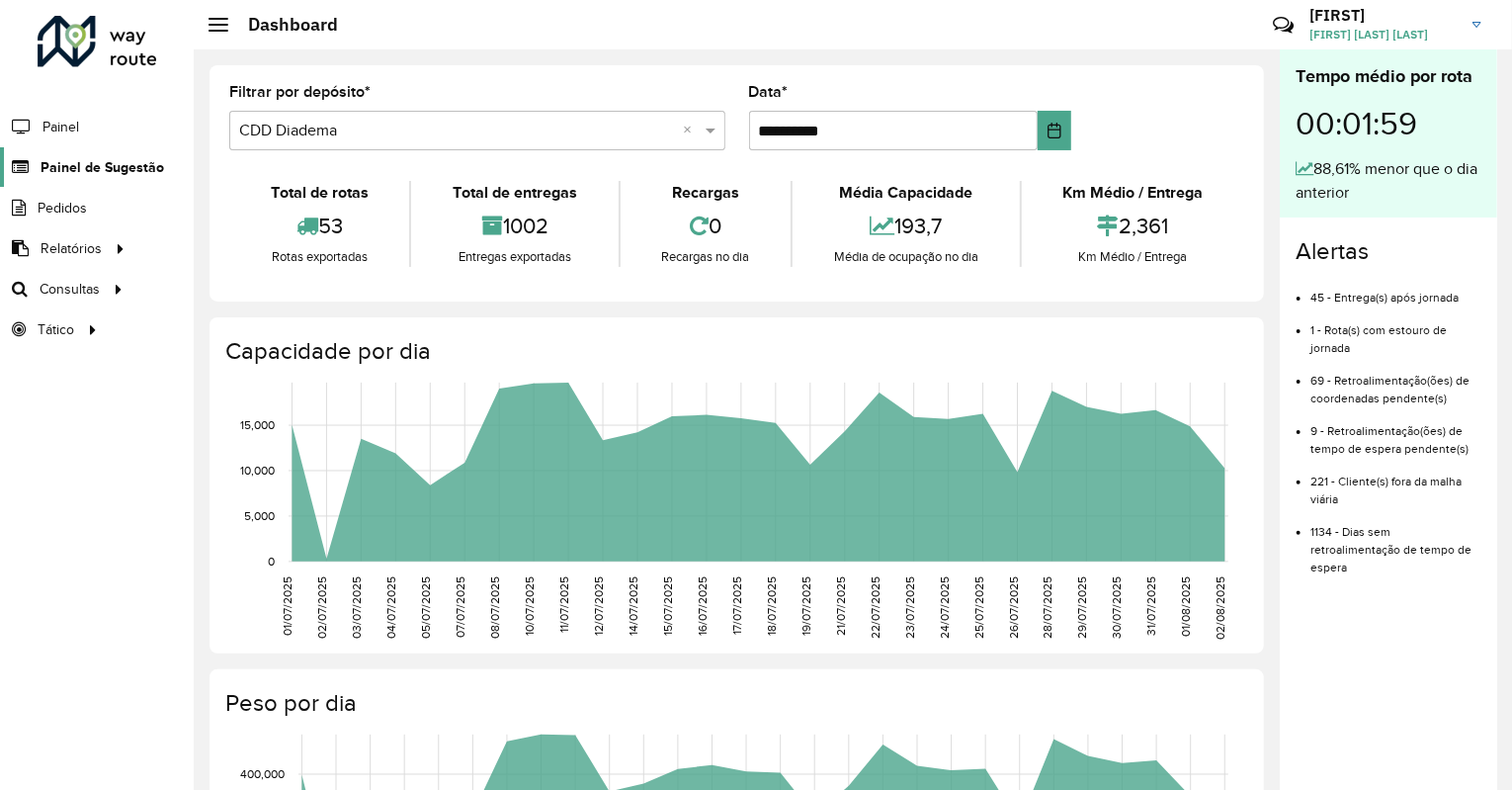 click on "Painel de Sugestão" 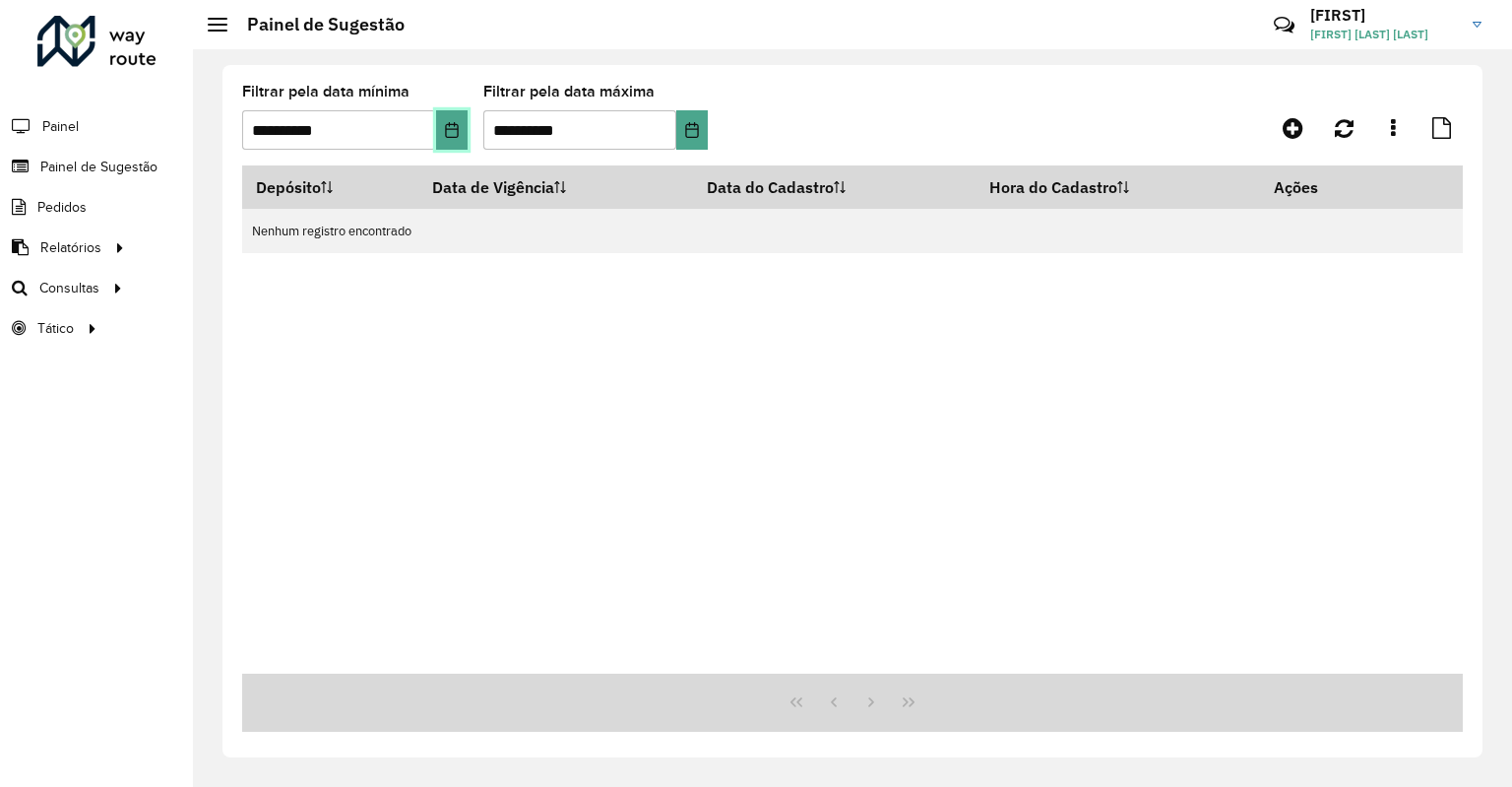 click at bounding box center (452, 130) 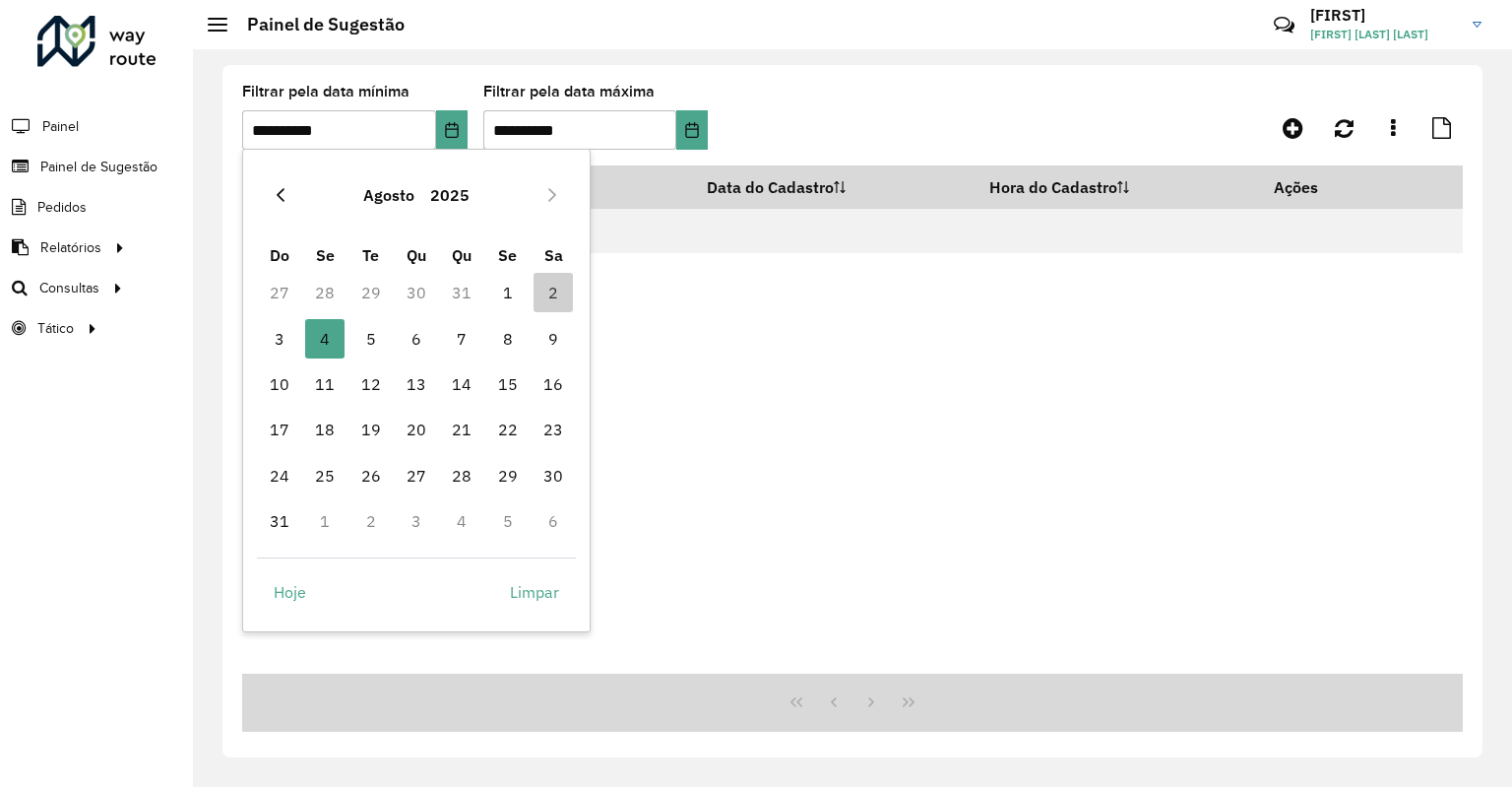 click 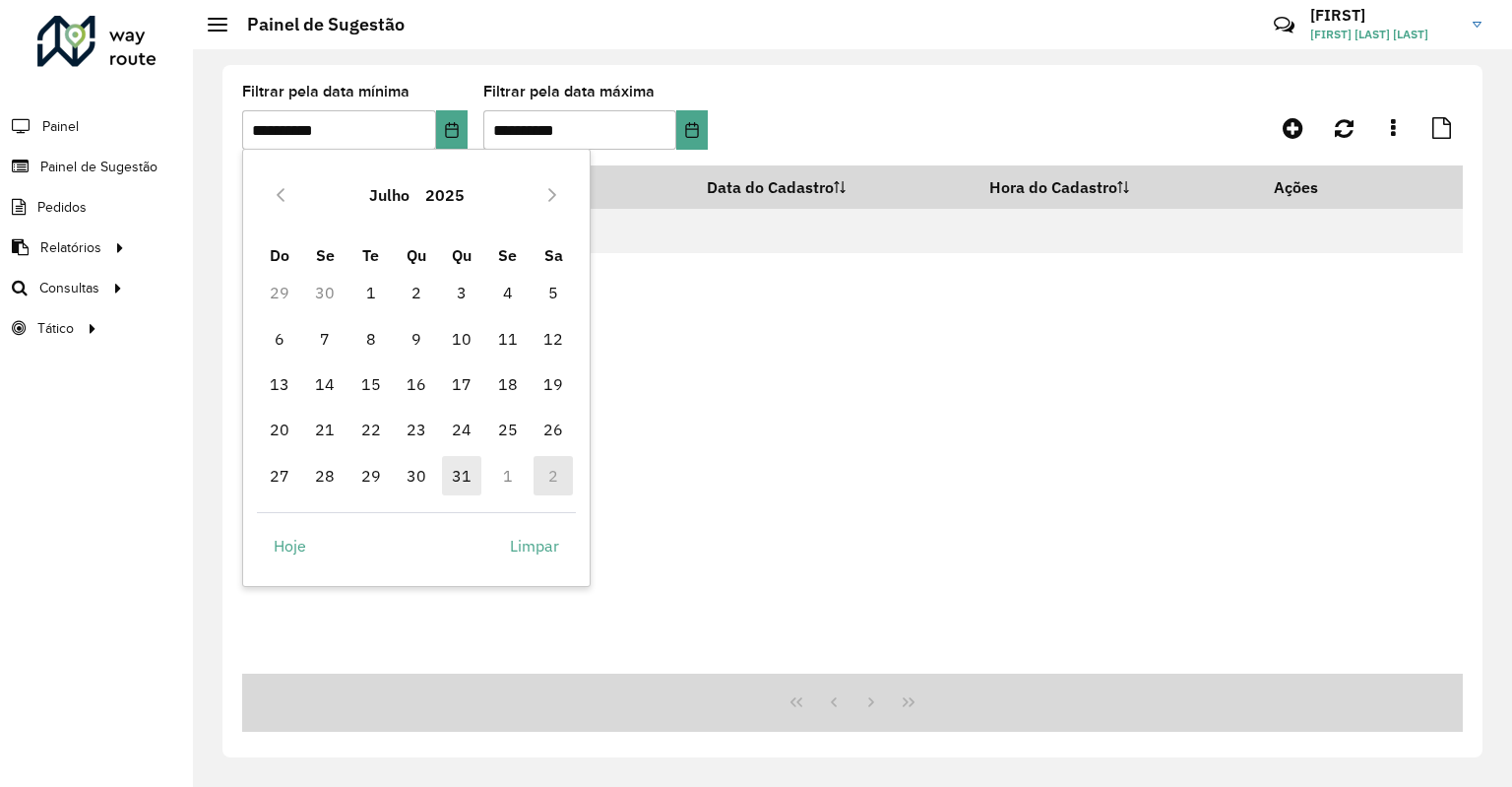 click on "31" at bounding box center [462, 476] 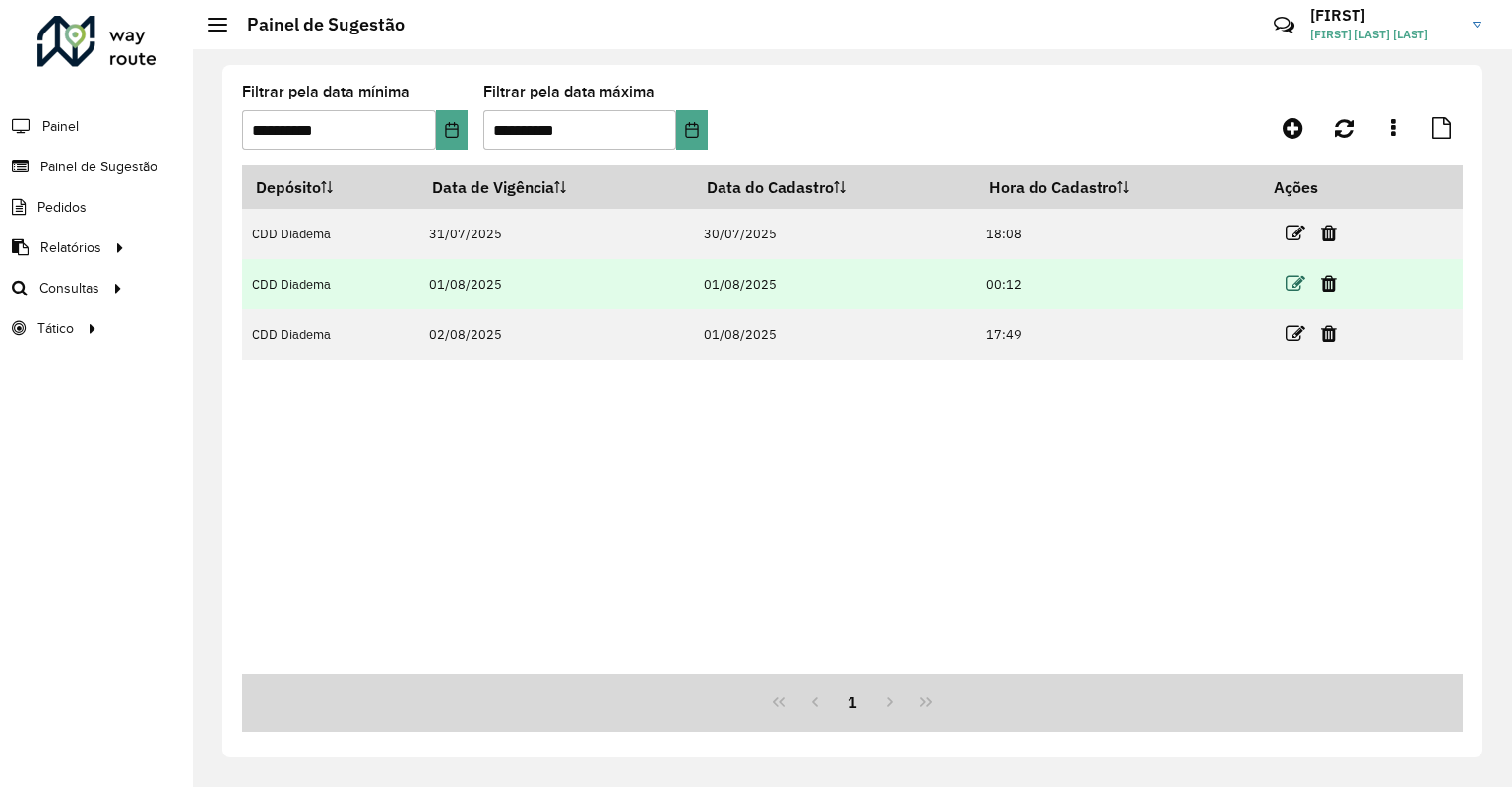 click at bounding box center (1295, 284) 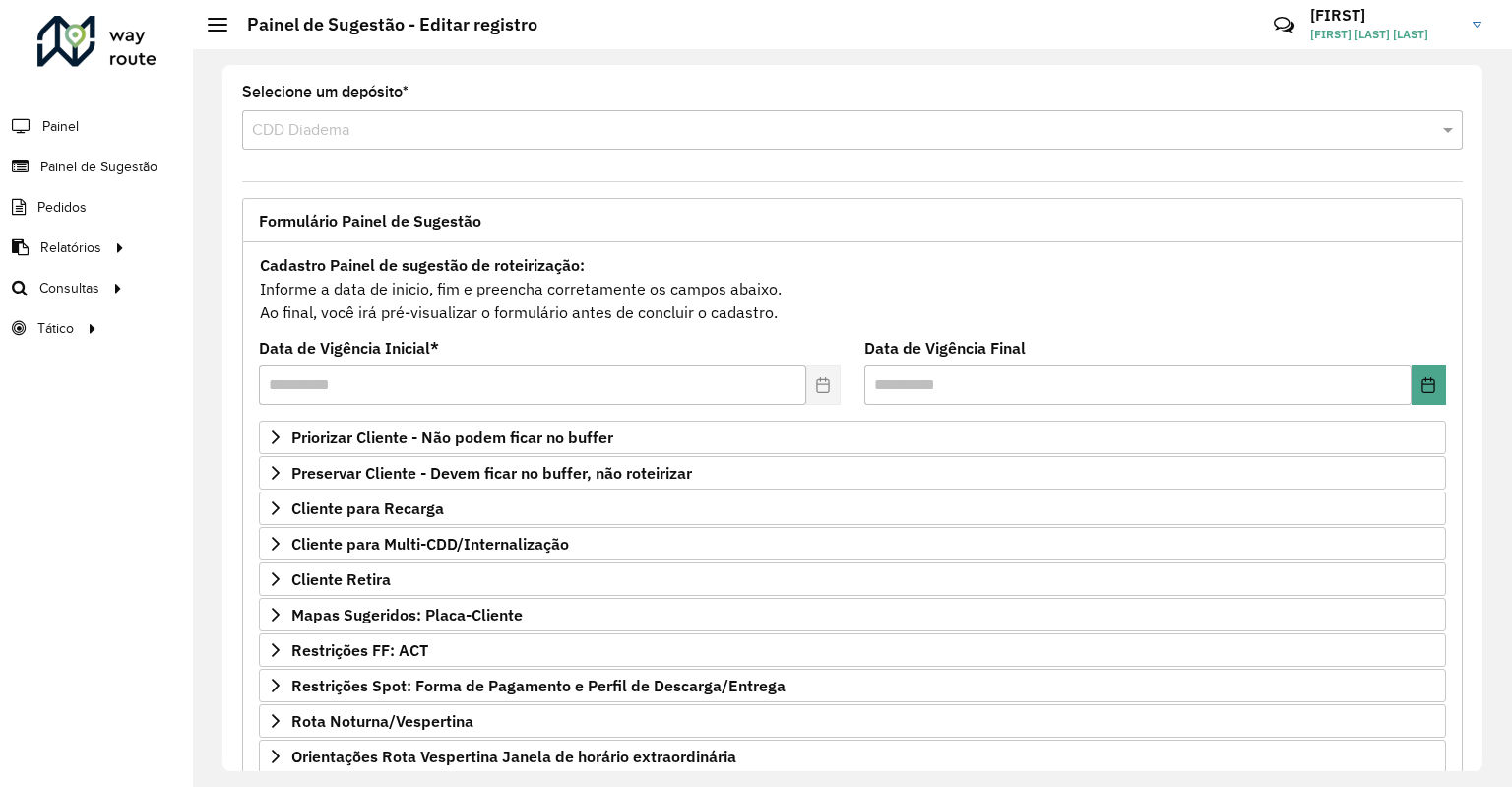 scroll, scrollTop: 187, scrollLeft: 0, axis: vertical 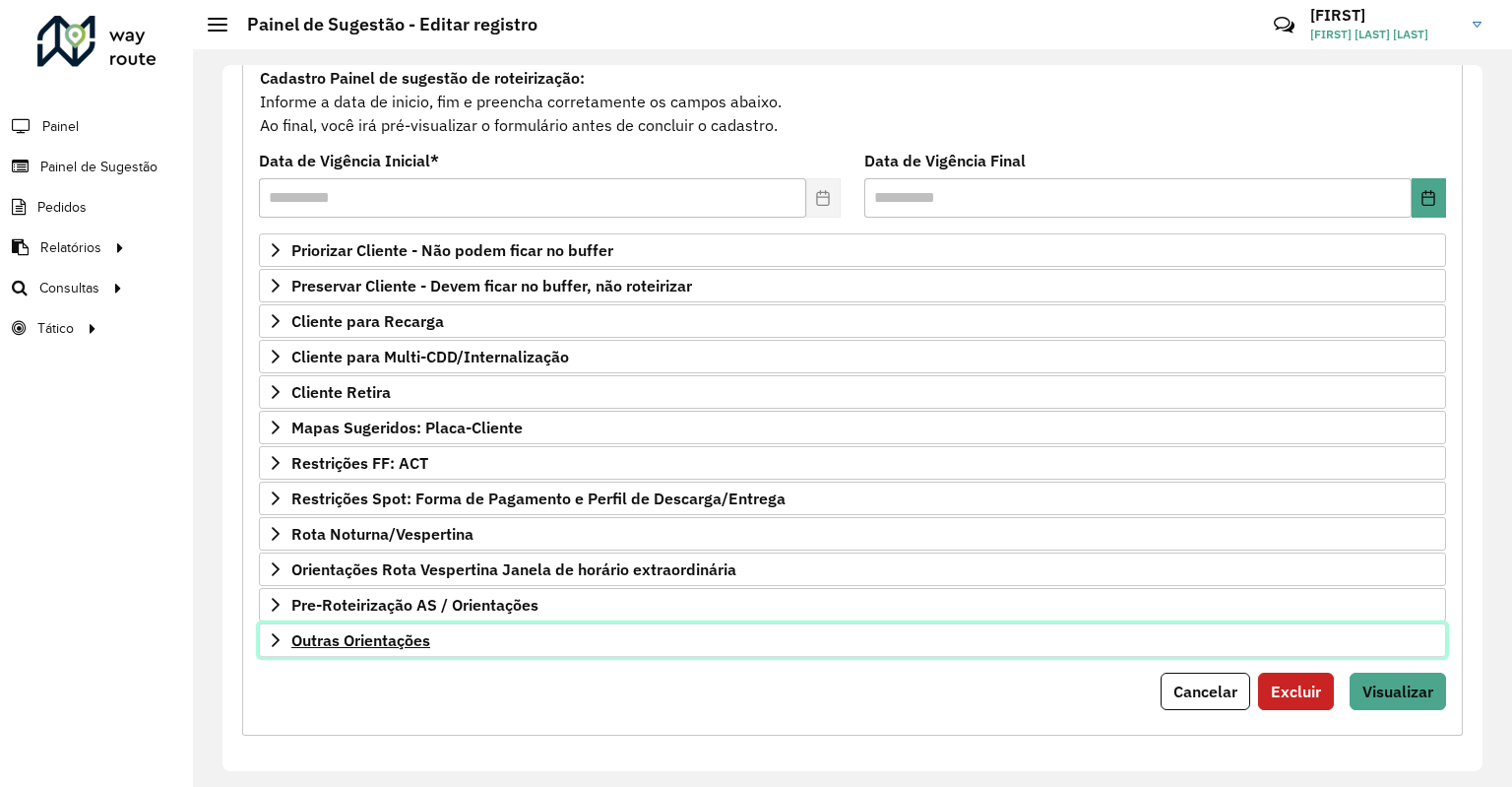 click on "Outras Orientações" at bounding box center (360, 640) 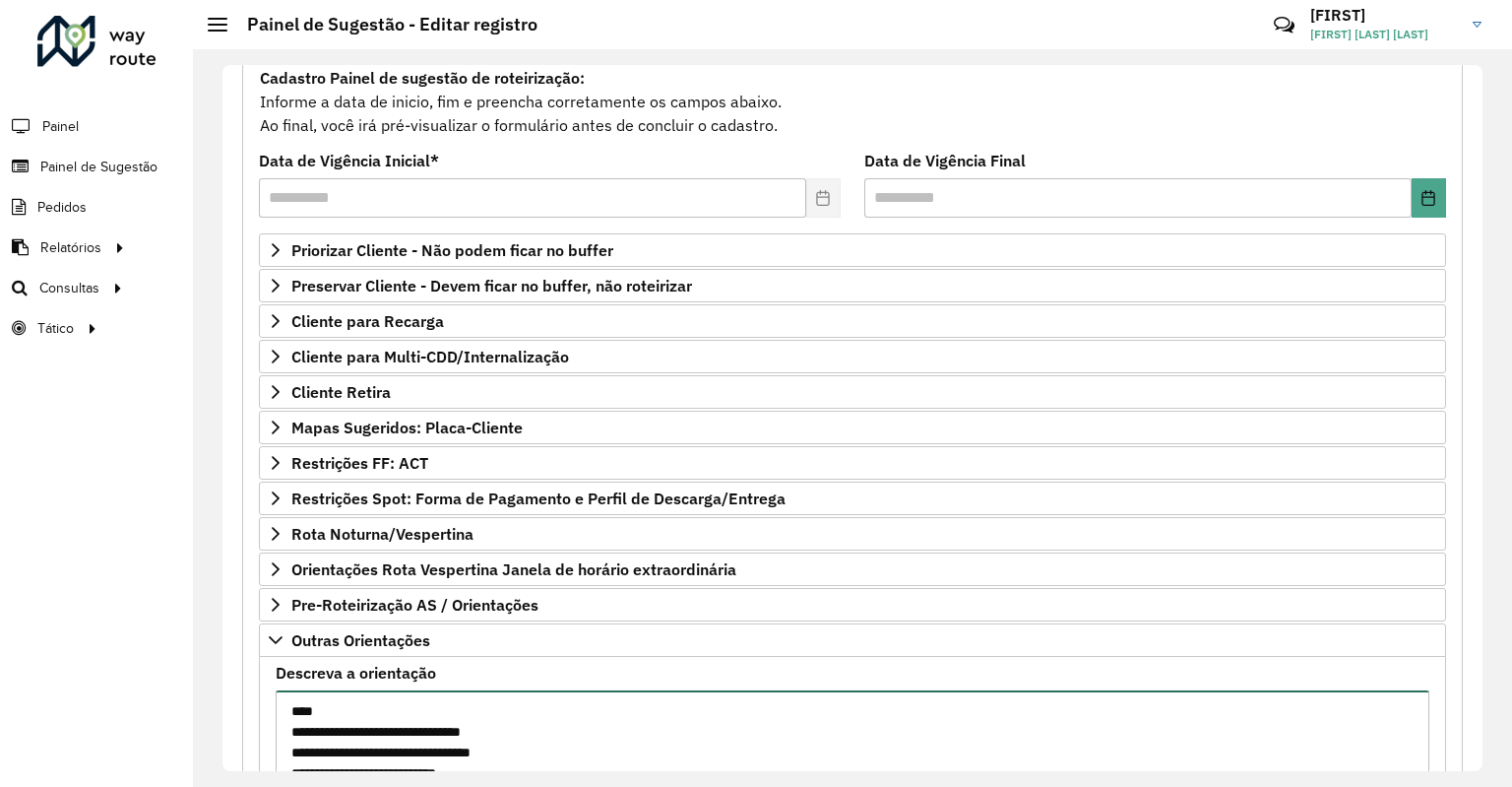 click on "**********" at bounding box center (852, 773) 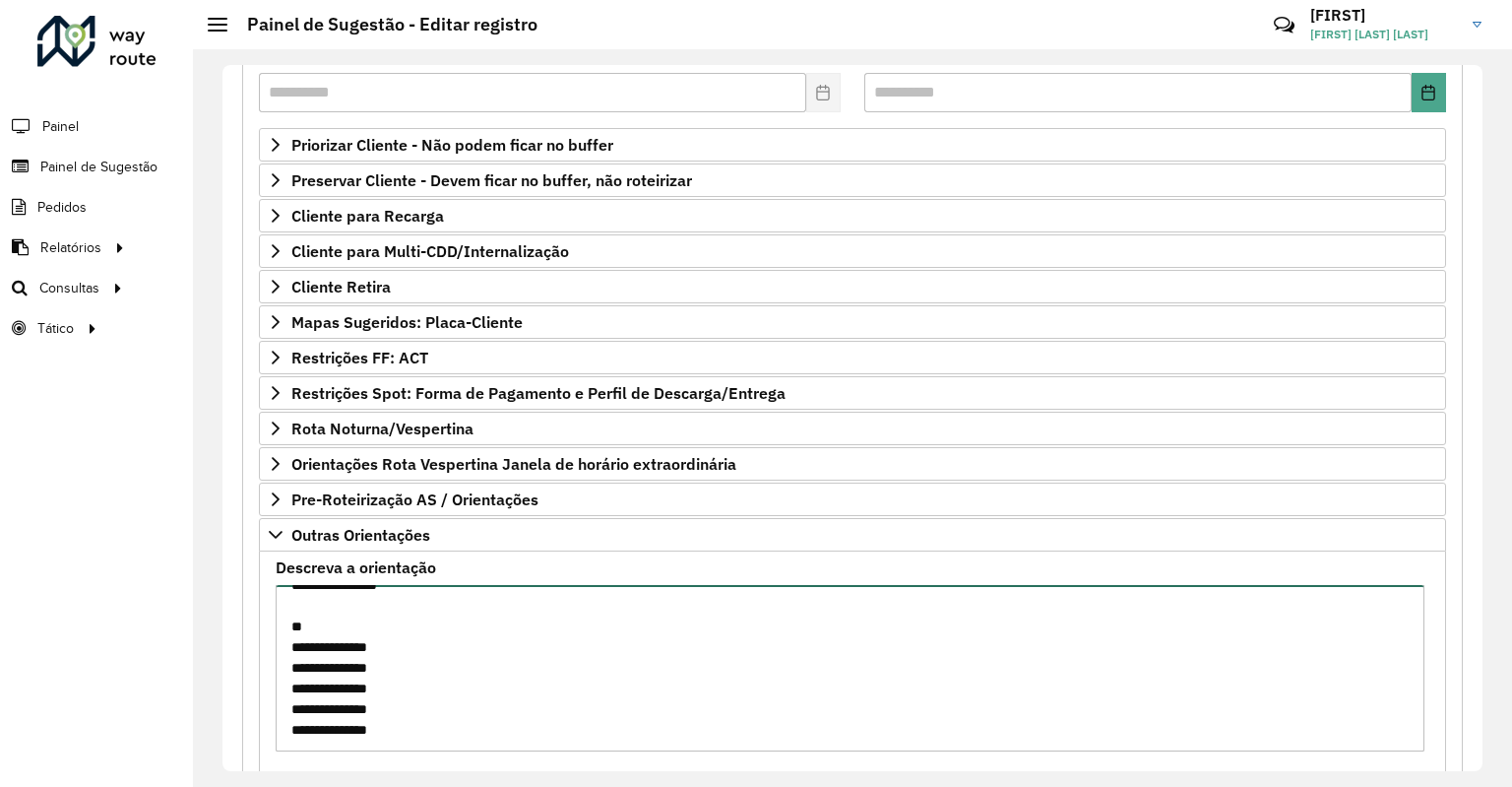 scroll, scrollTop: 414, scrollLeft: 0, axis: vertical 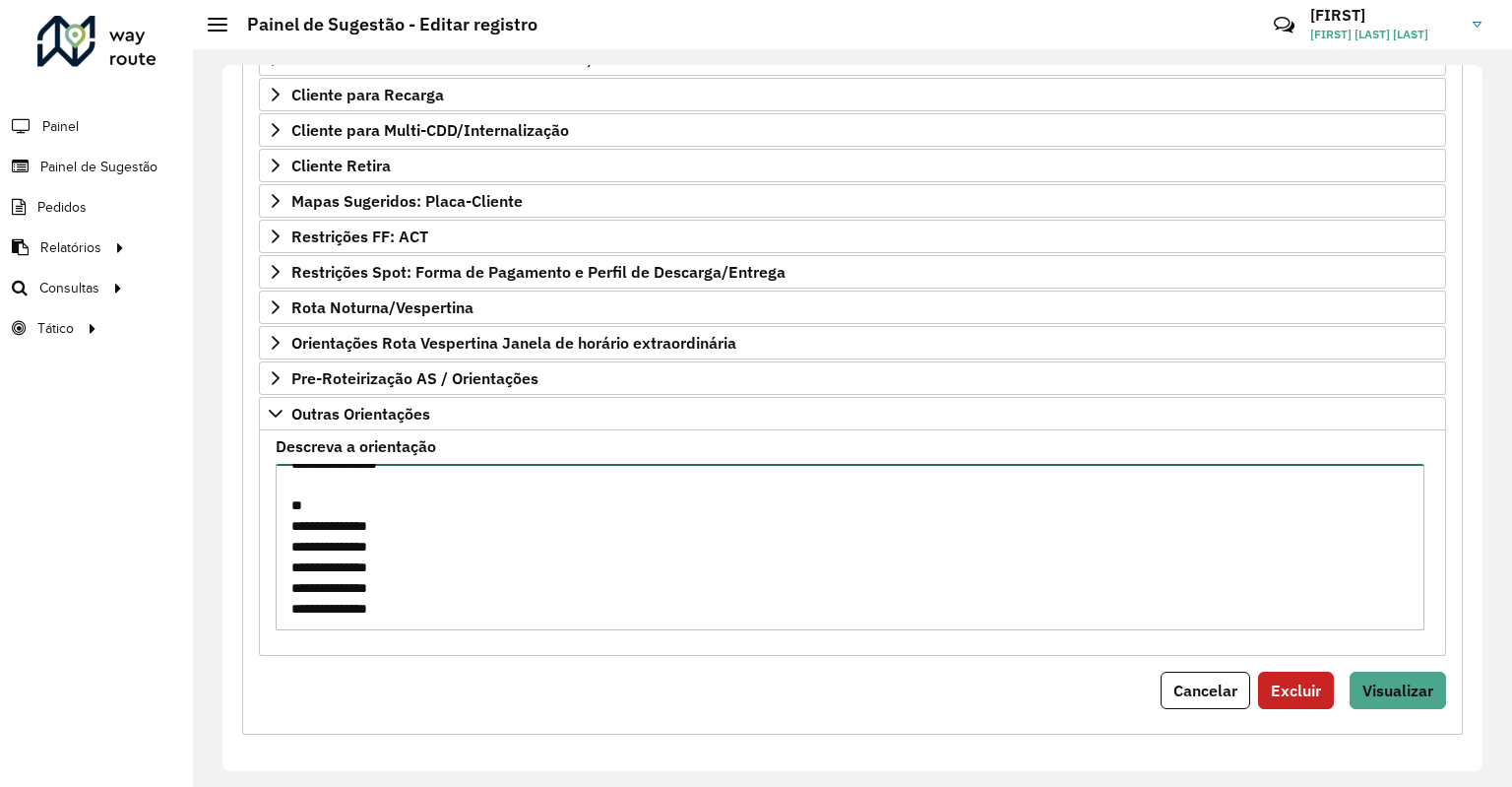drag, startPoint x: 287, startPoint y: 711, endPoint x: 460, endPoint y: 725, distance: 173.56555 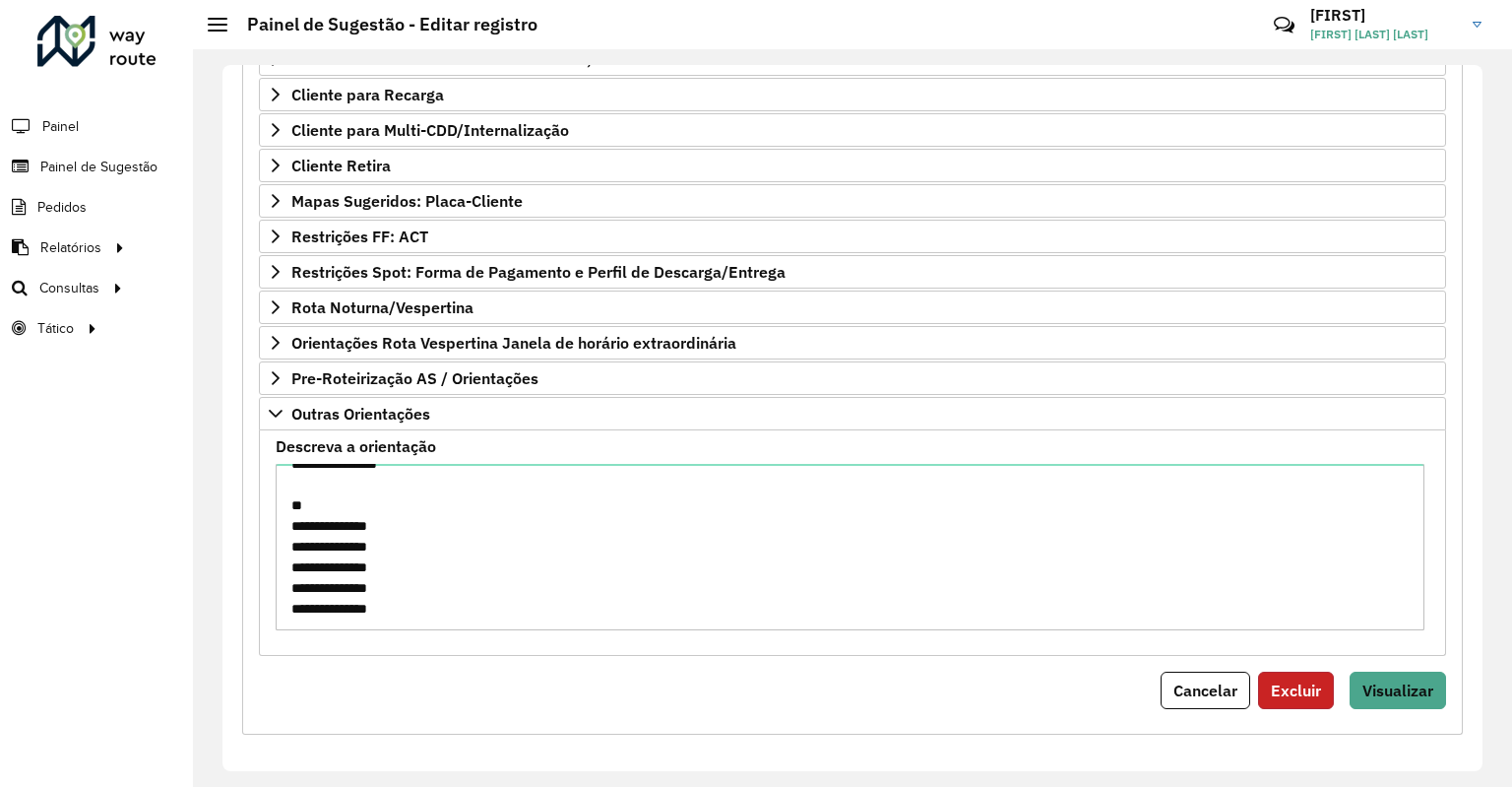 click on "Excluir" at bounding box center [1295, 690] 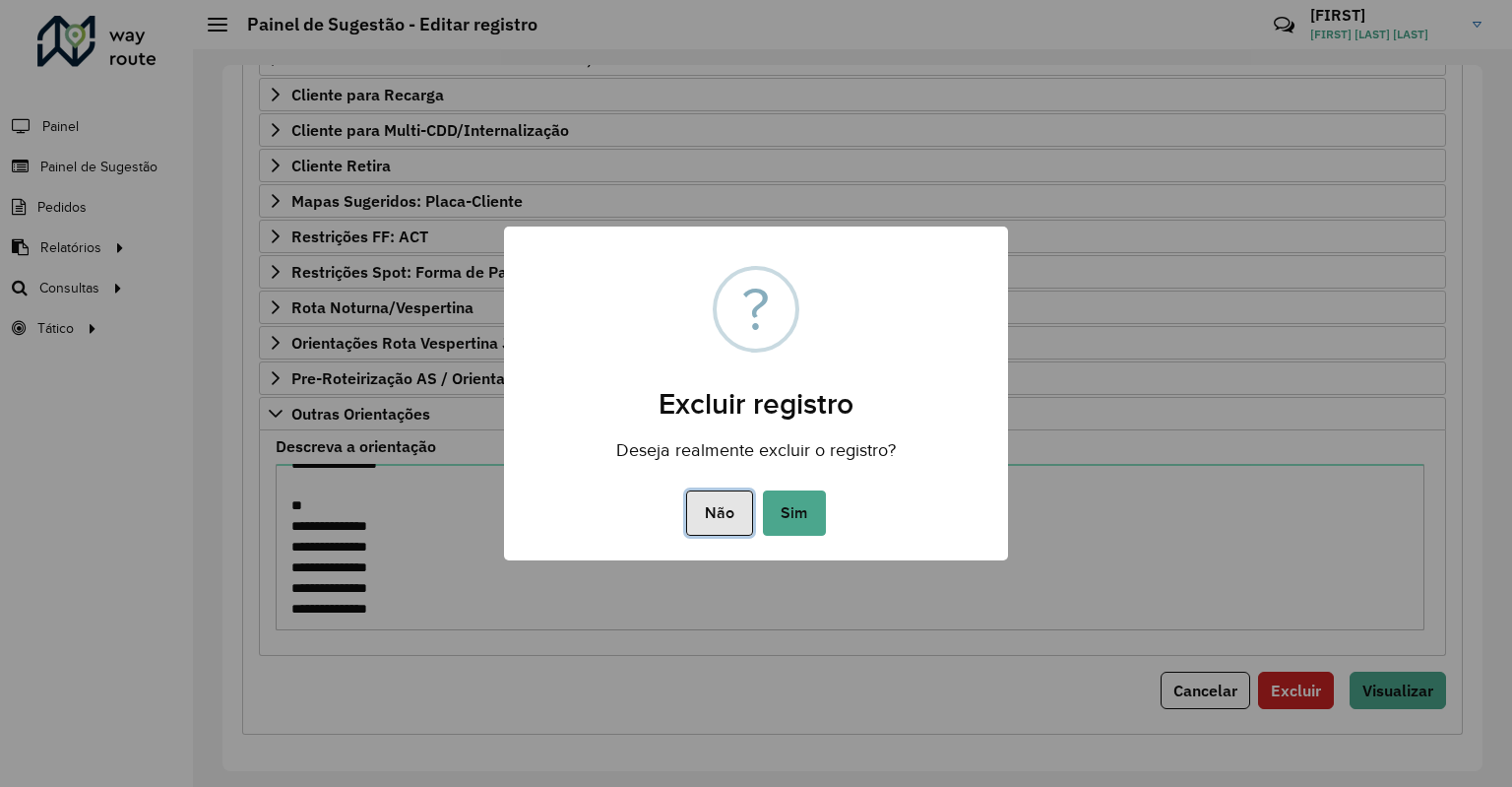 click on "Não" at bounding box center (719, 513) 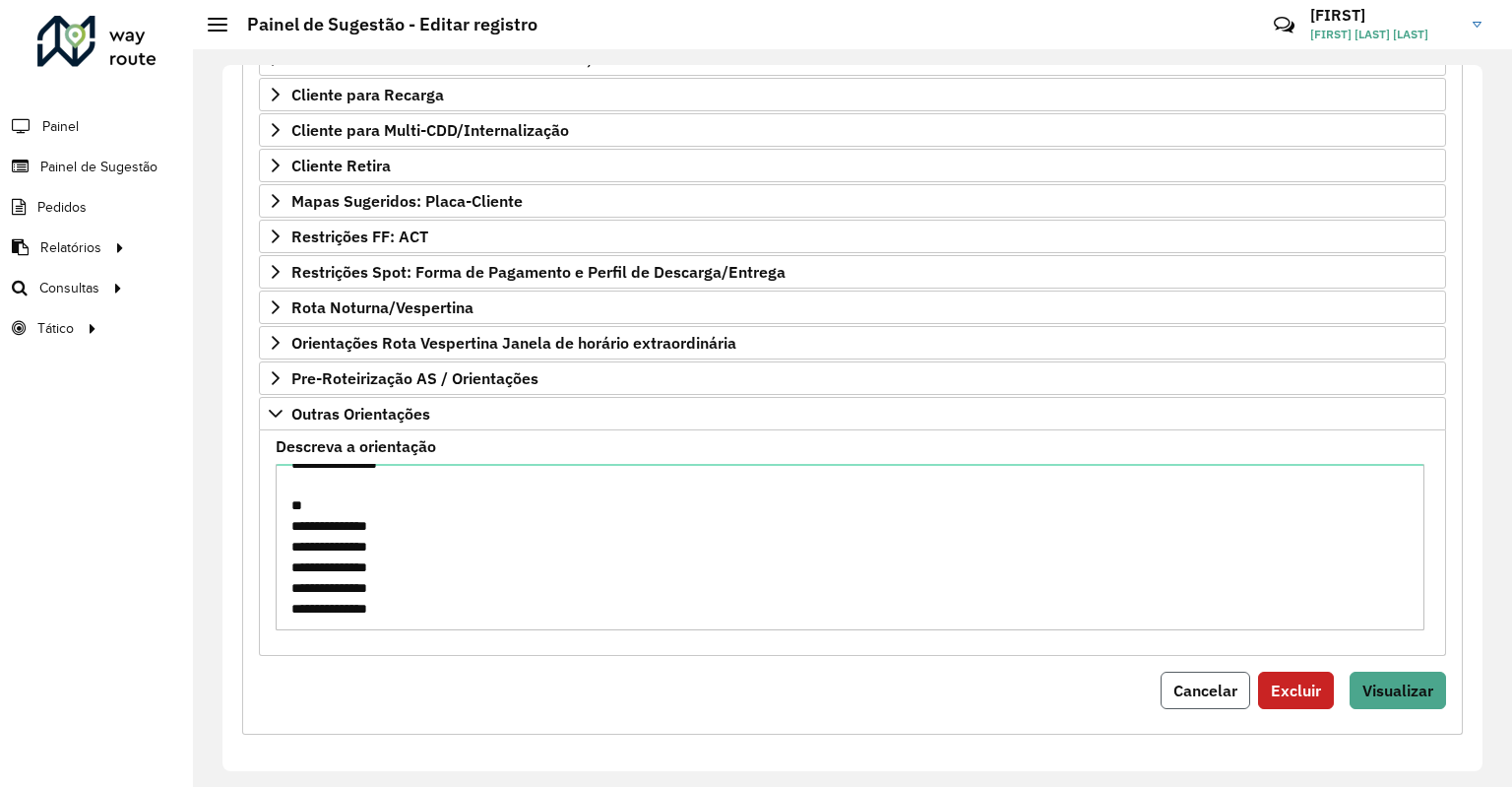 click on "Cancelar" at bounding box center (1205, 690) 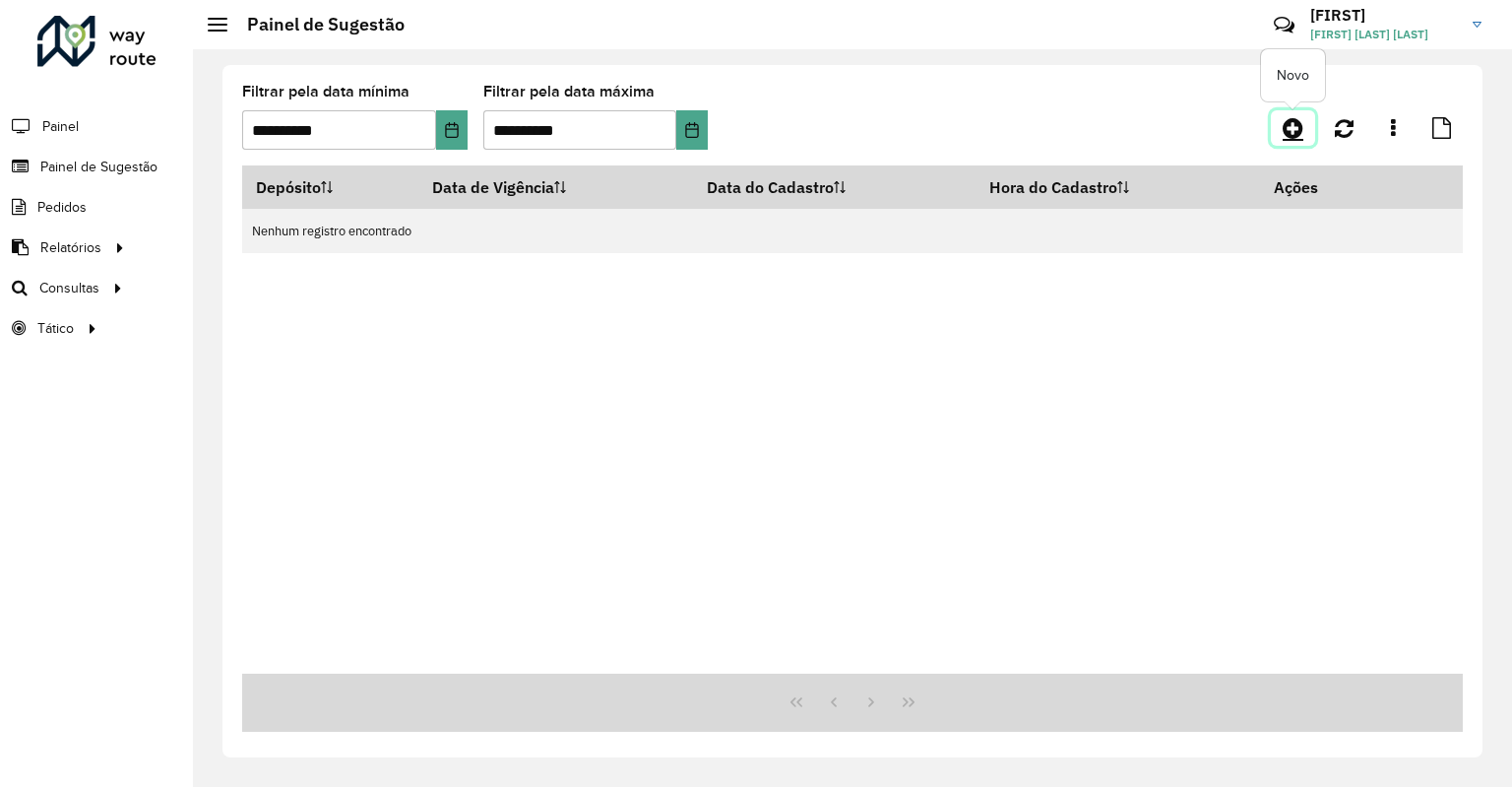 click 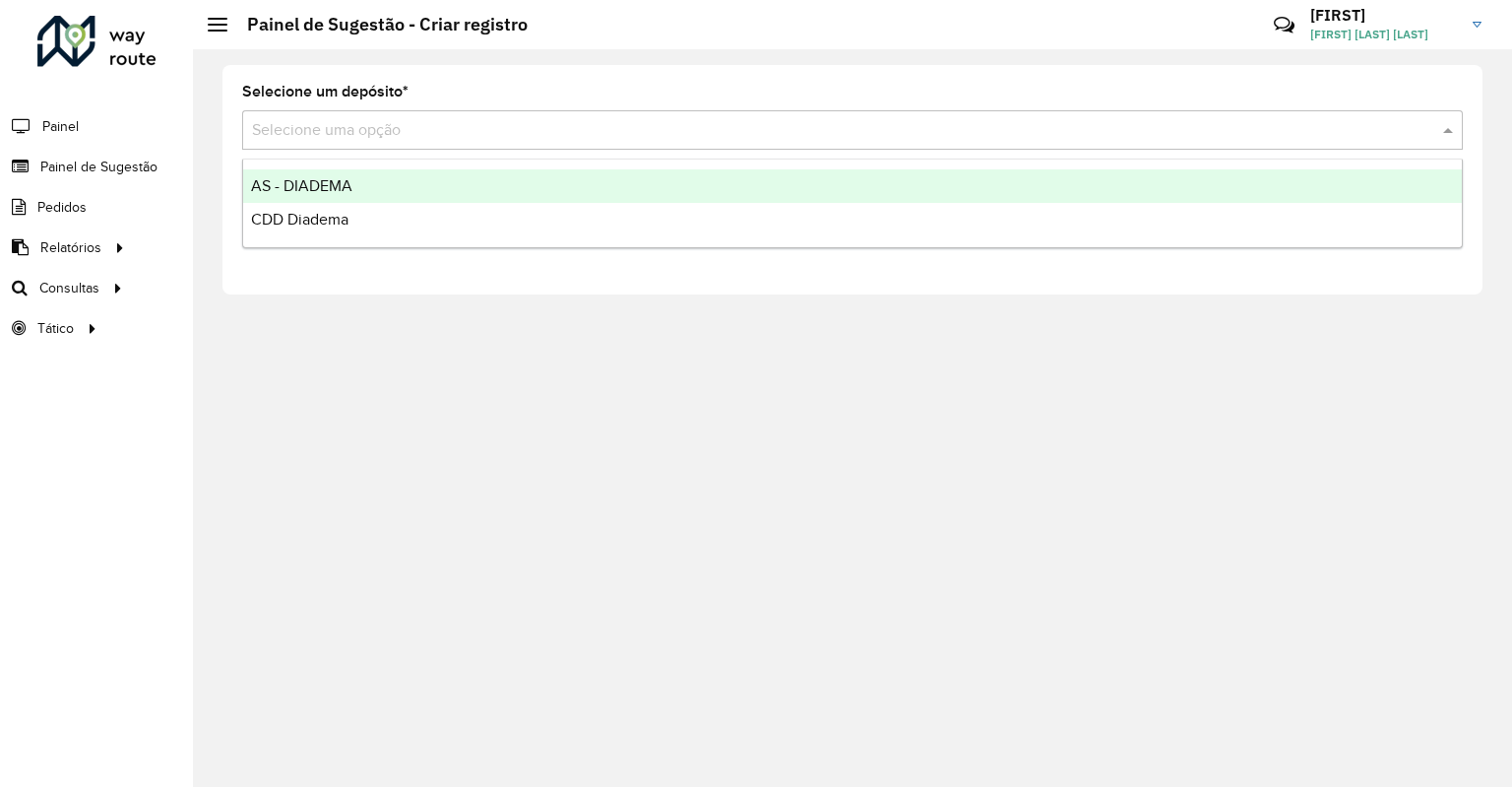 click at bounding box center [833, 131] 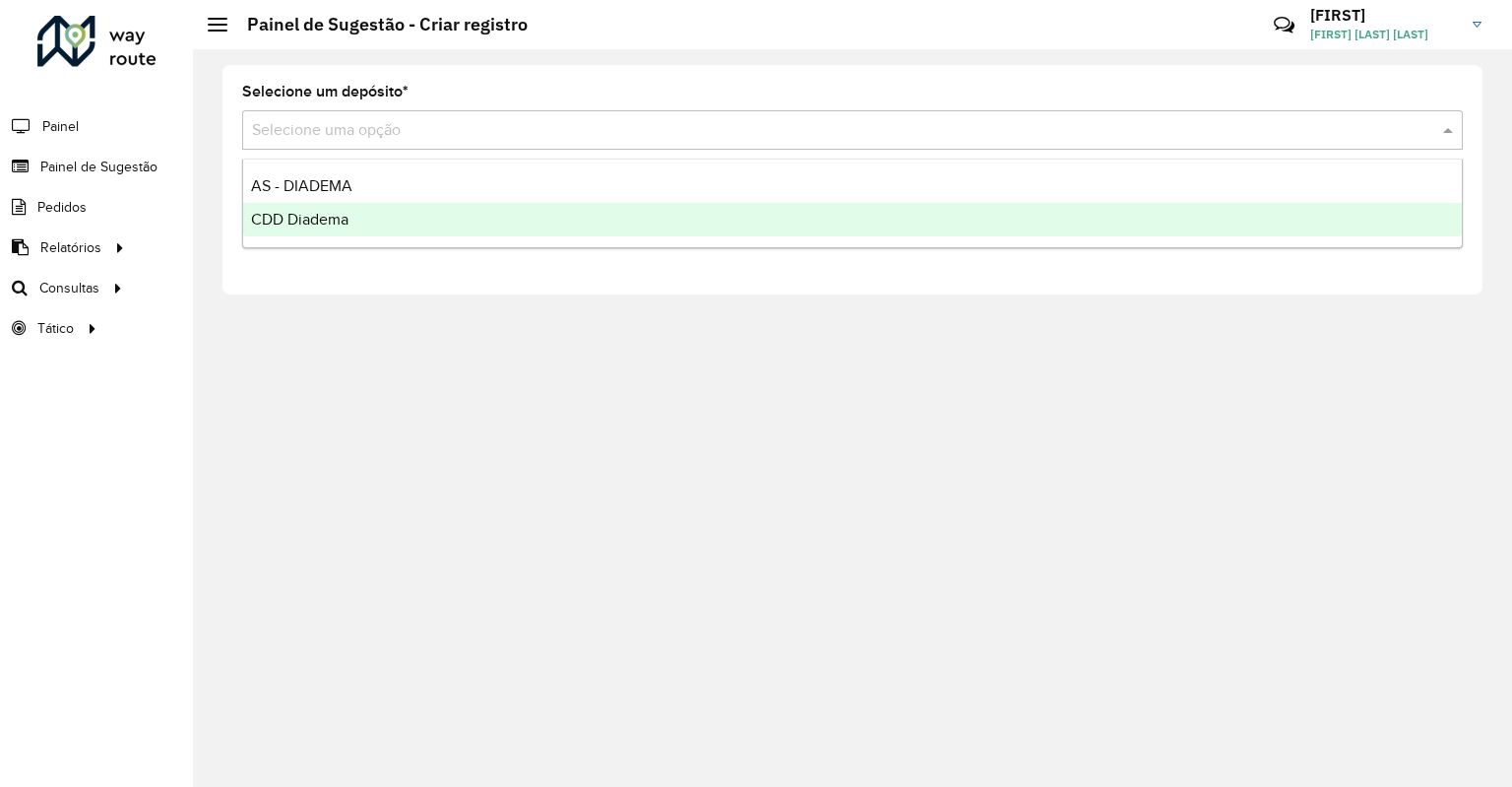 click on "CDD Diadema" at bounding box center (852, 220) 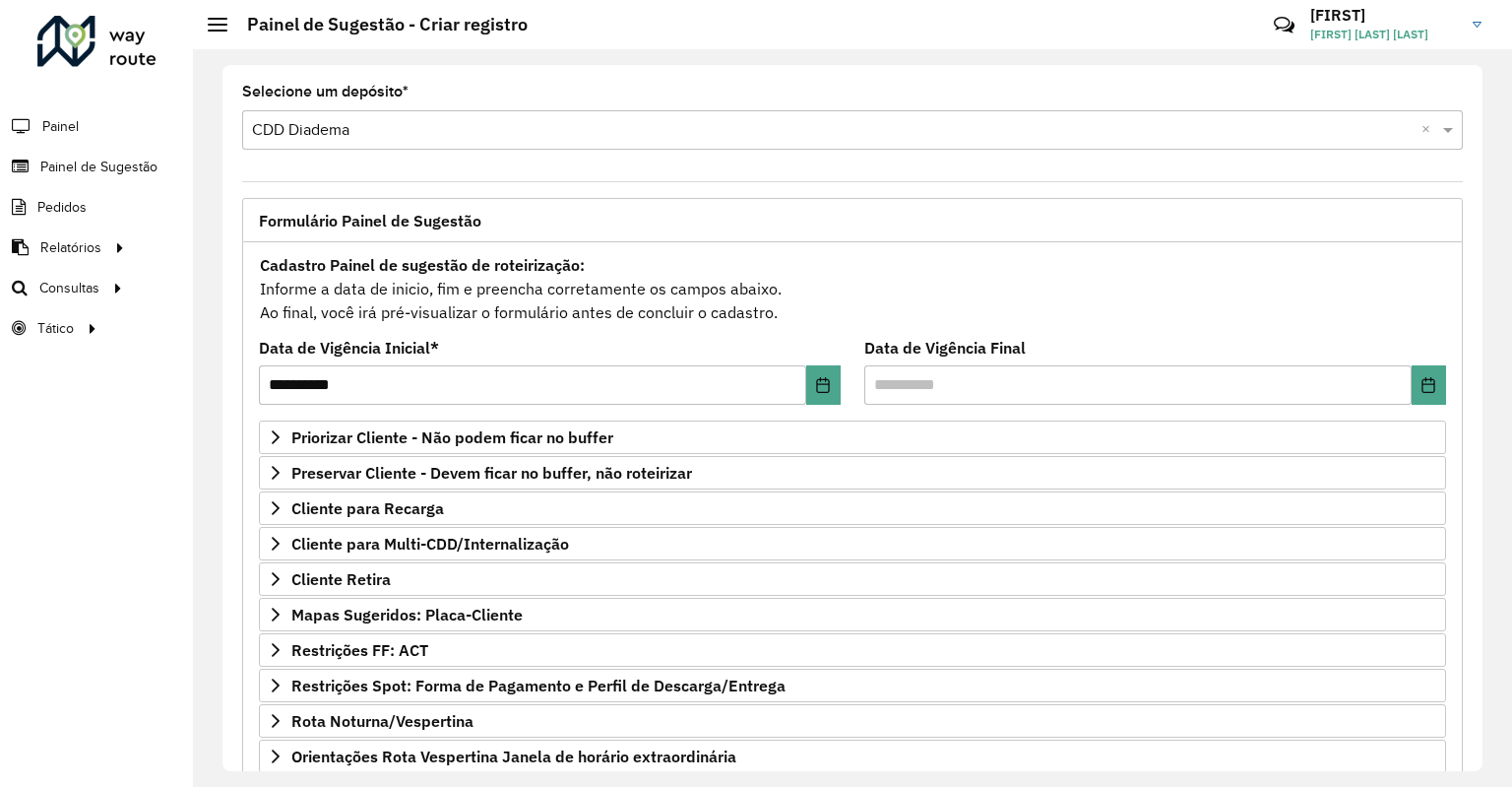 scroll, scrollTop: 187, scrollLeft: 0, axis: vertical 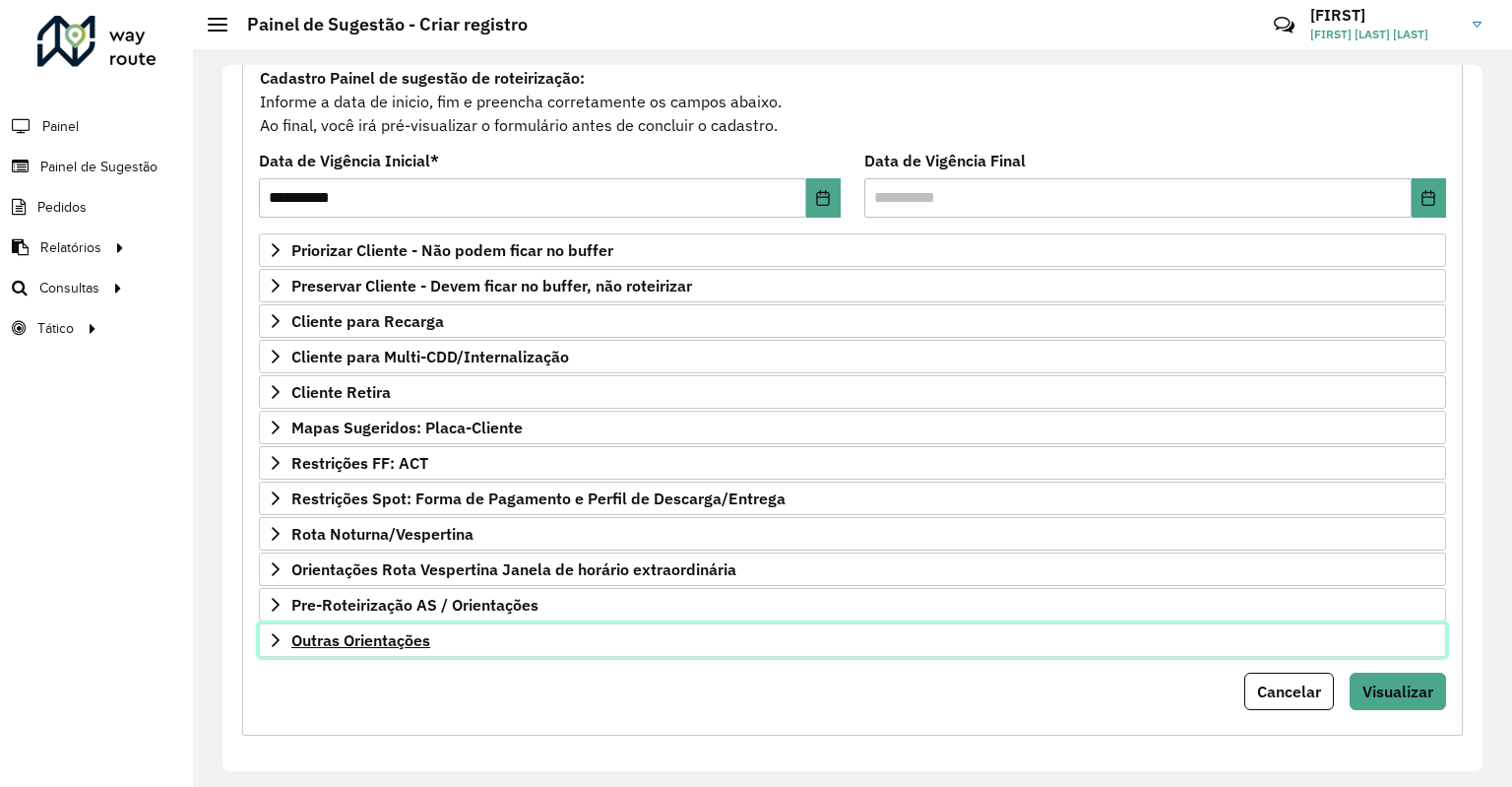 click on "Outras Orientações" at bounding box center [360, 640] 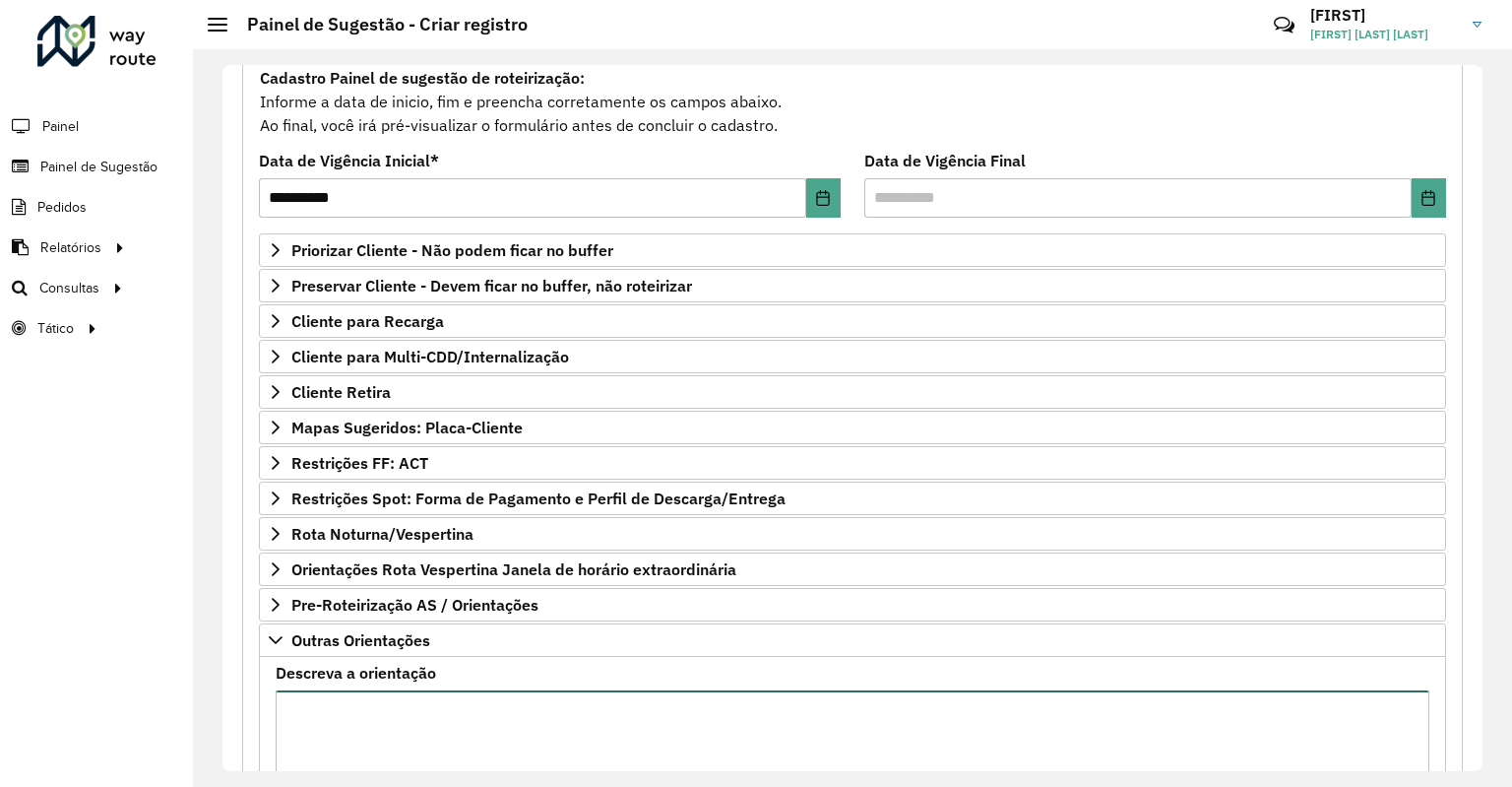 paste on "**********" 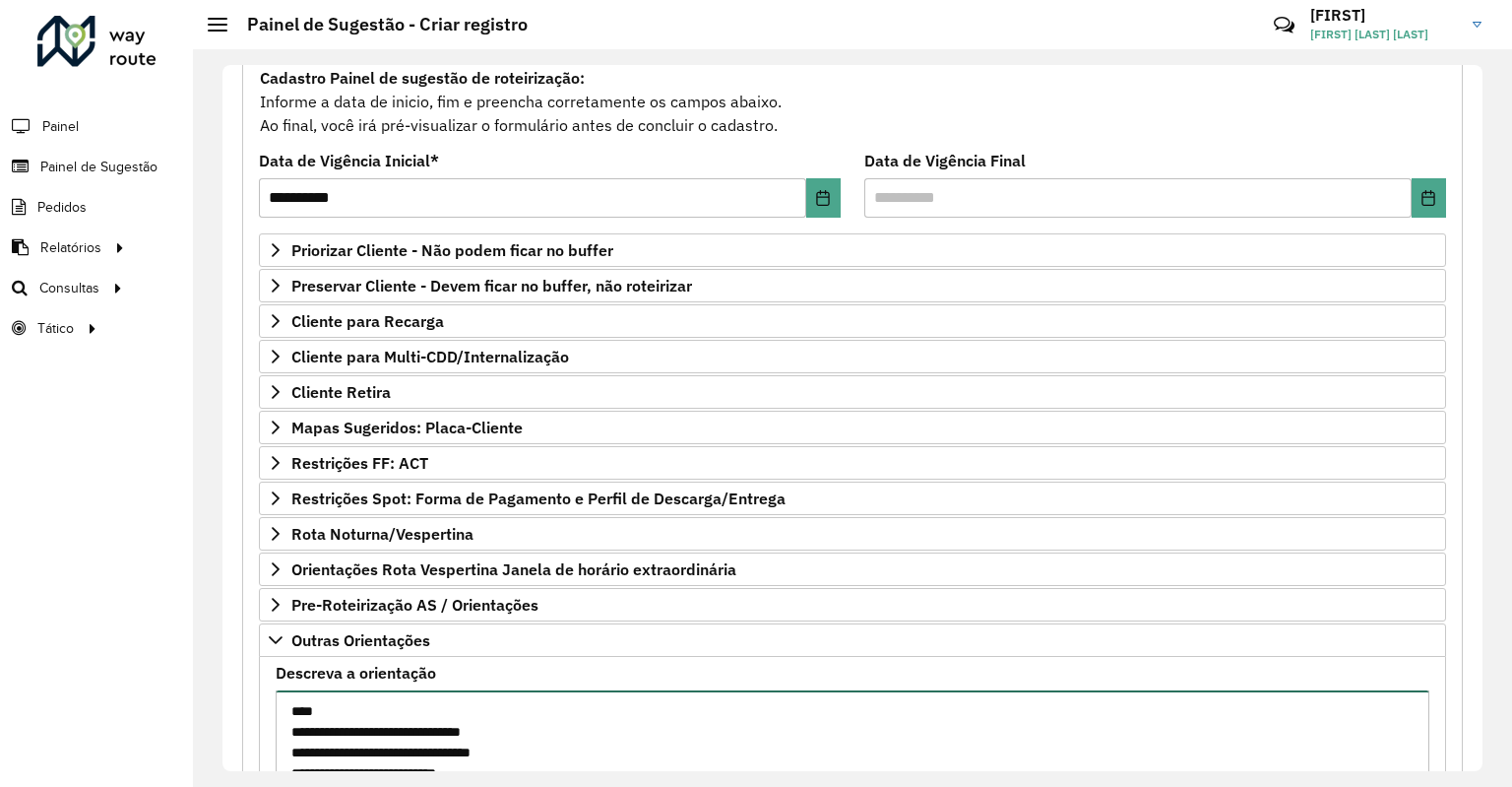 click on "**********" at bounding box center (852, 773) 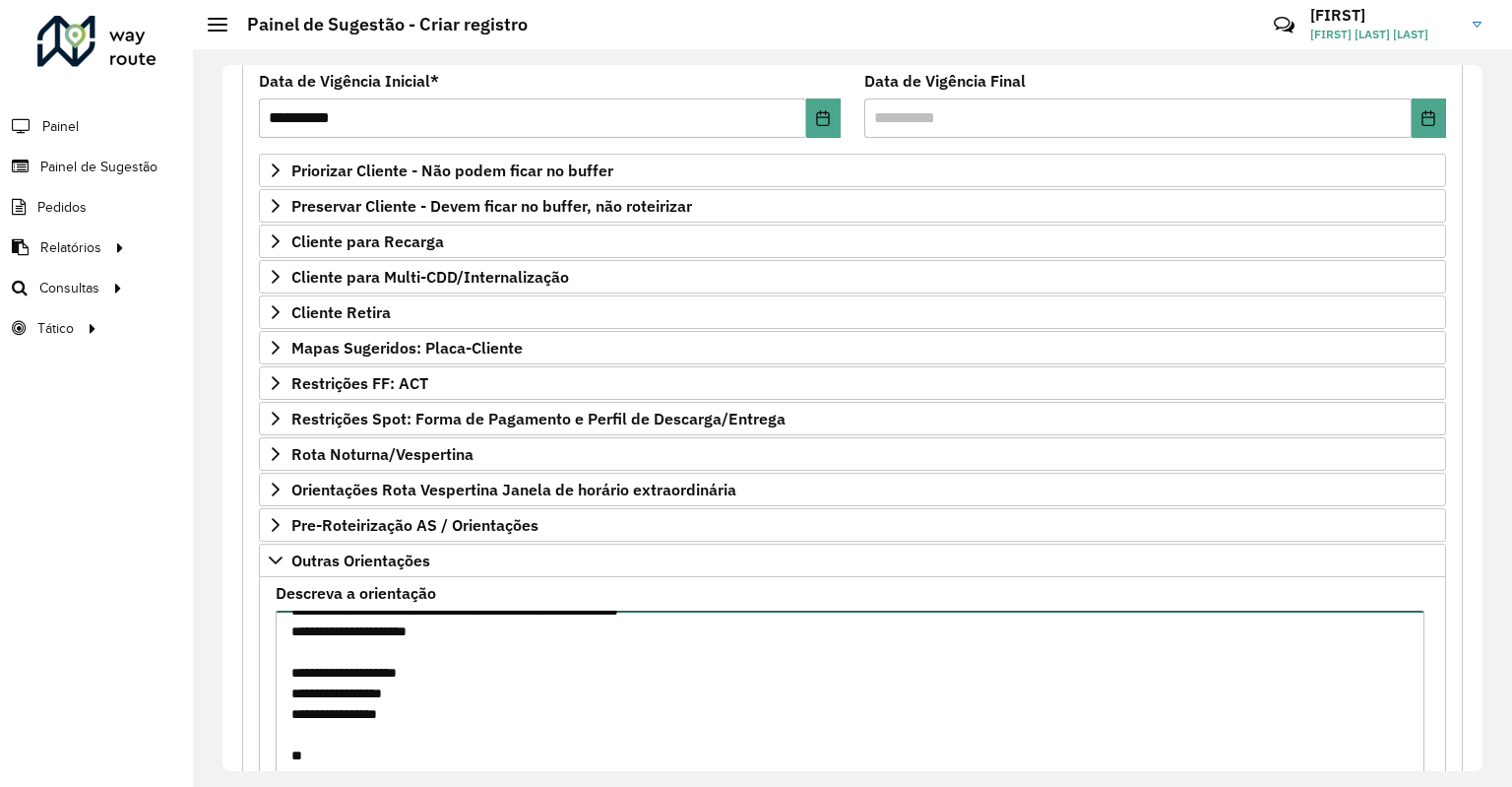 scroll, scrollTop: 228, scrollLeft: 0, axis: vertical 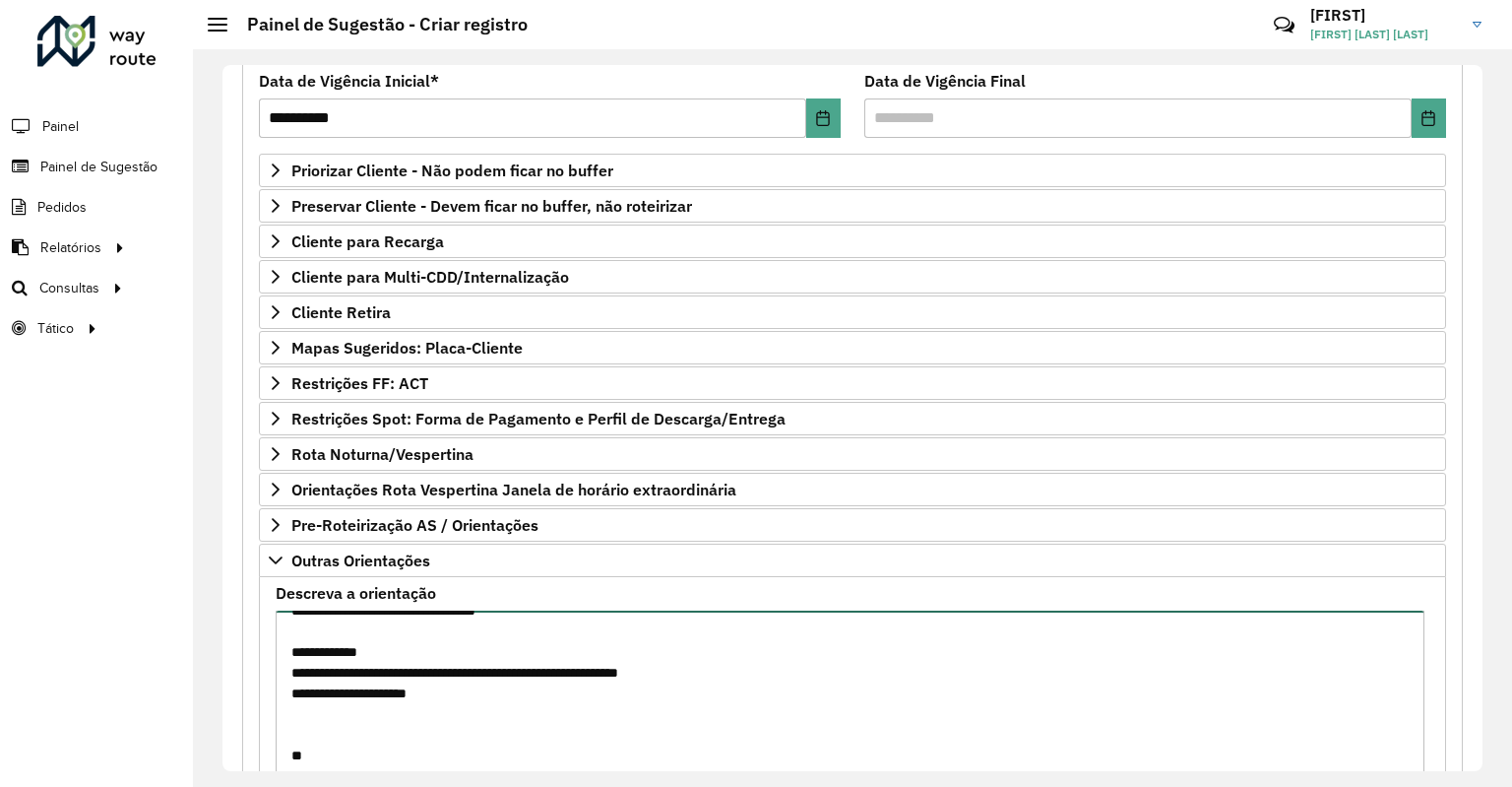 click on "**********" at bounding box center [850, 693] 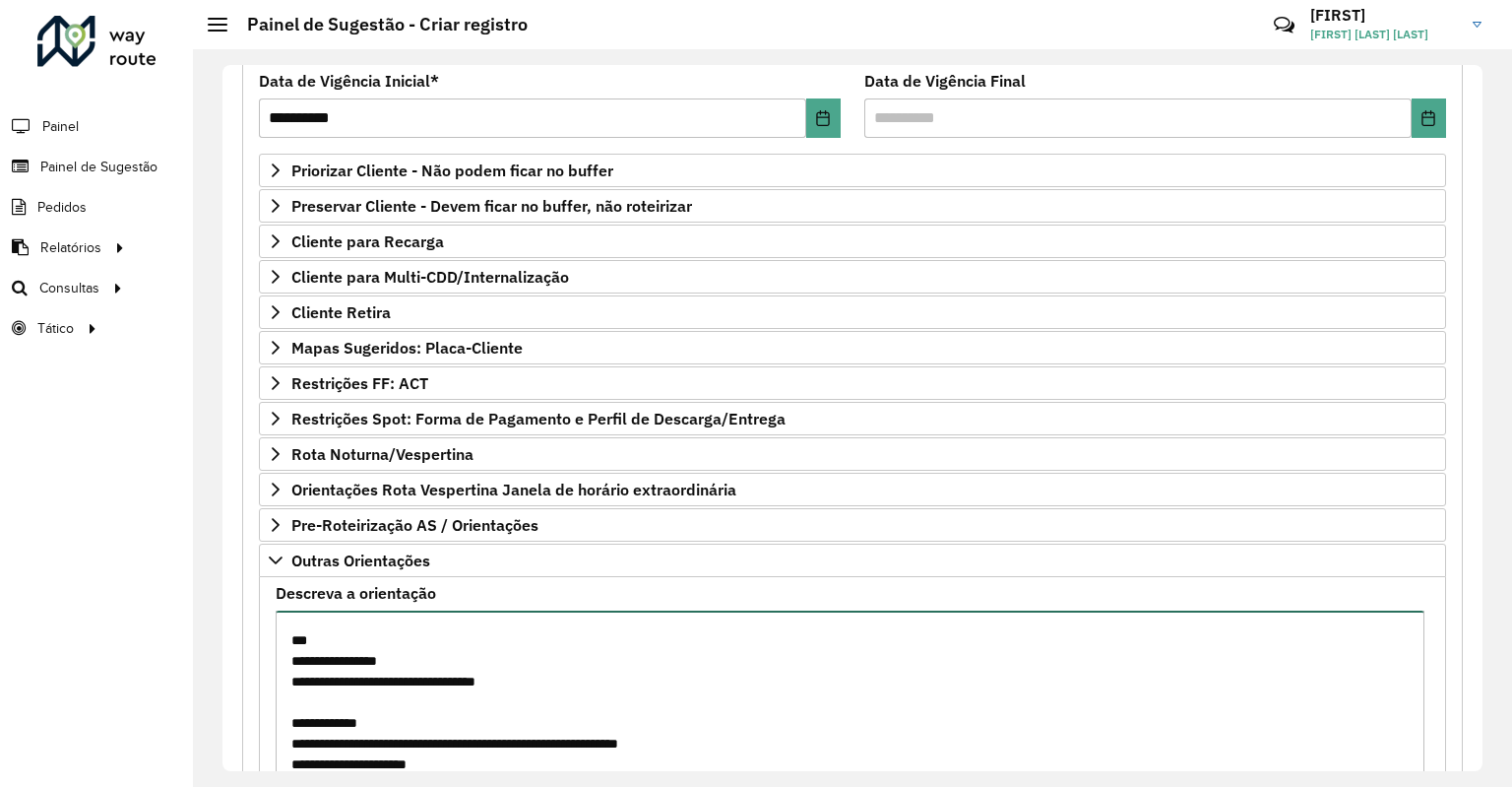 scroll, scrollTop: 73, scrollLeft: 0, axis: vertical 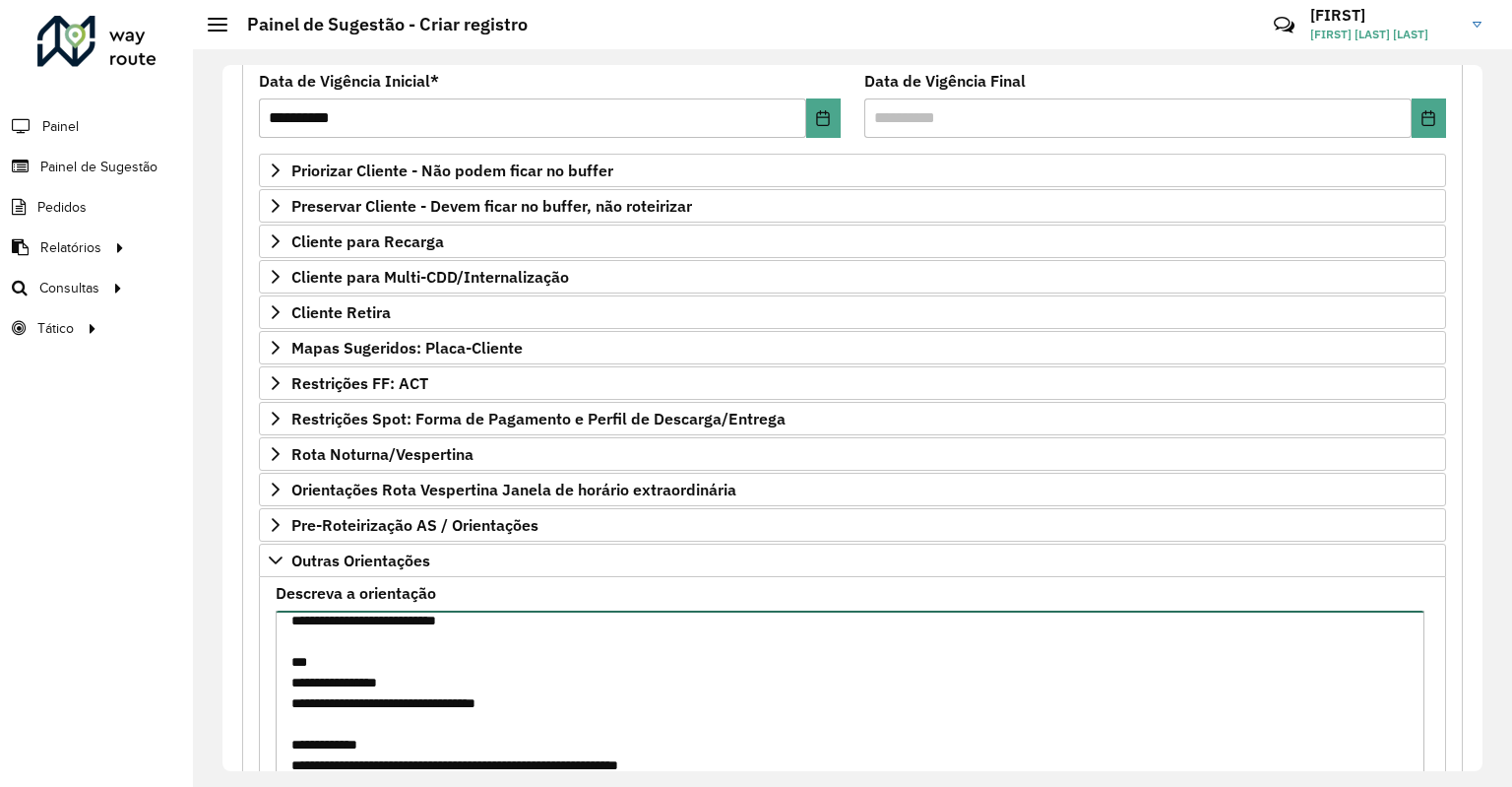 click on "**********" at bounding box center (850, 693) 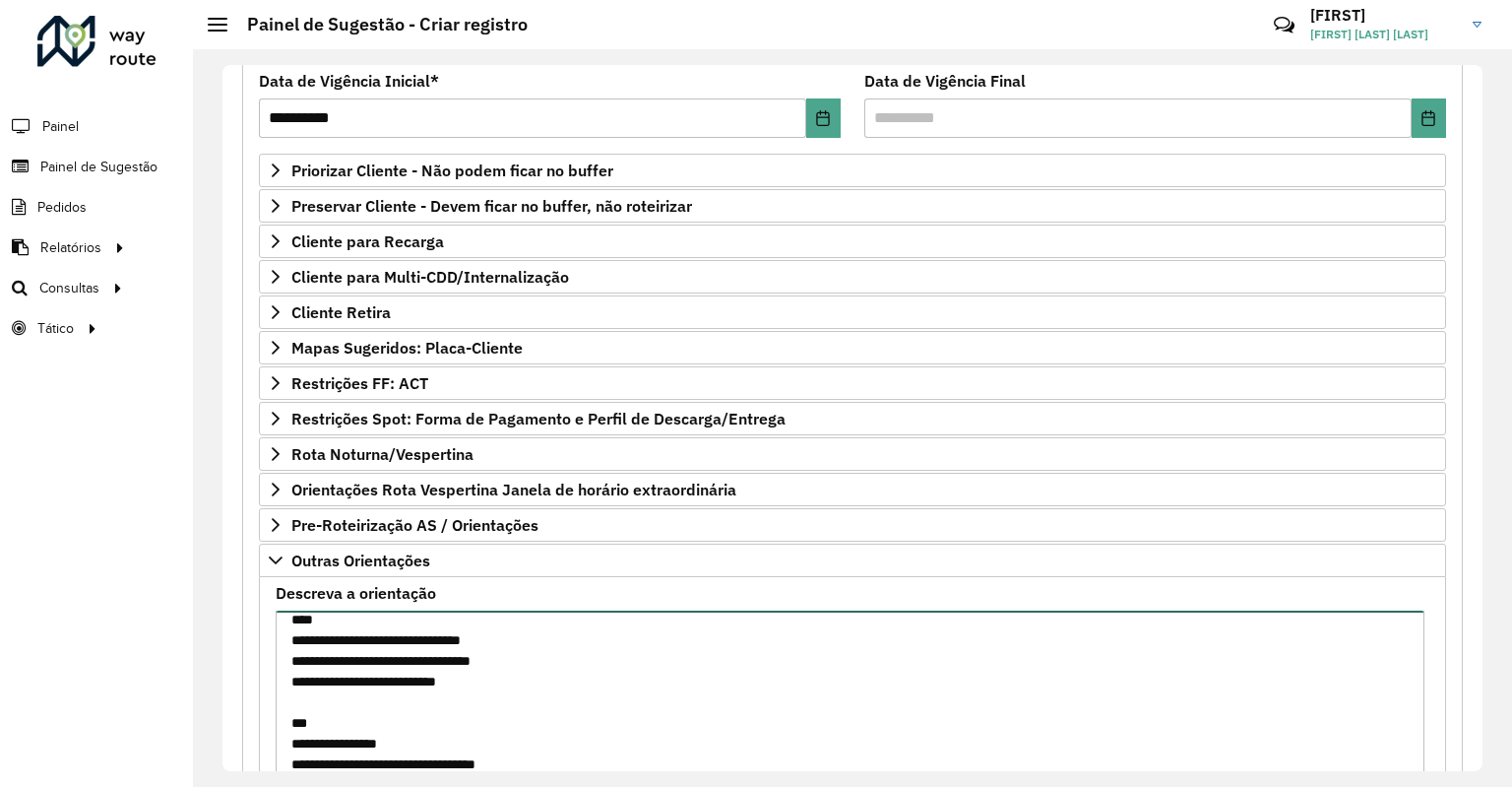 scroll, scrollTop: 414, scrollLeft: 0, axis: vertical 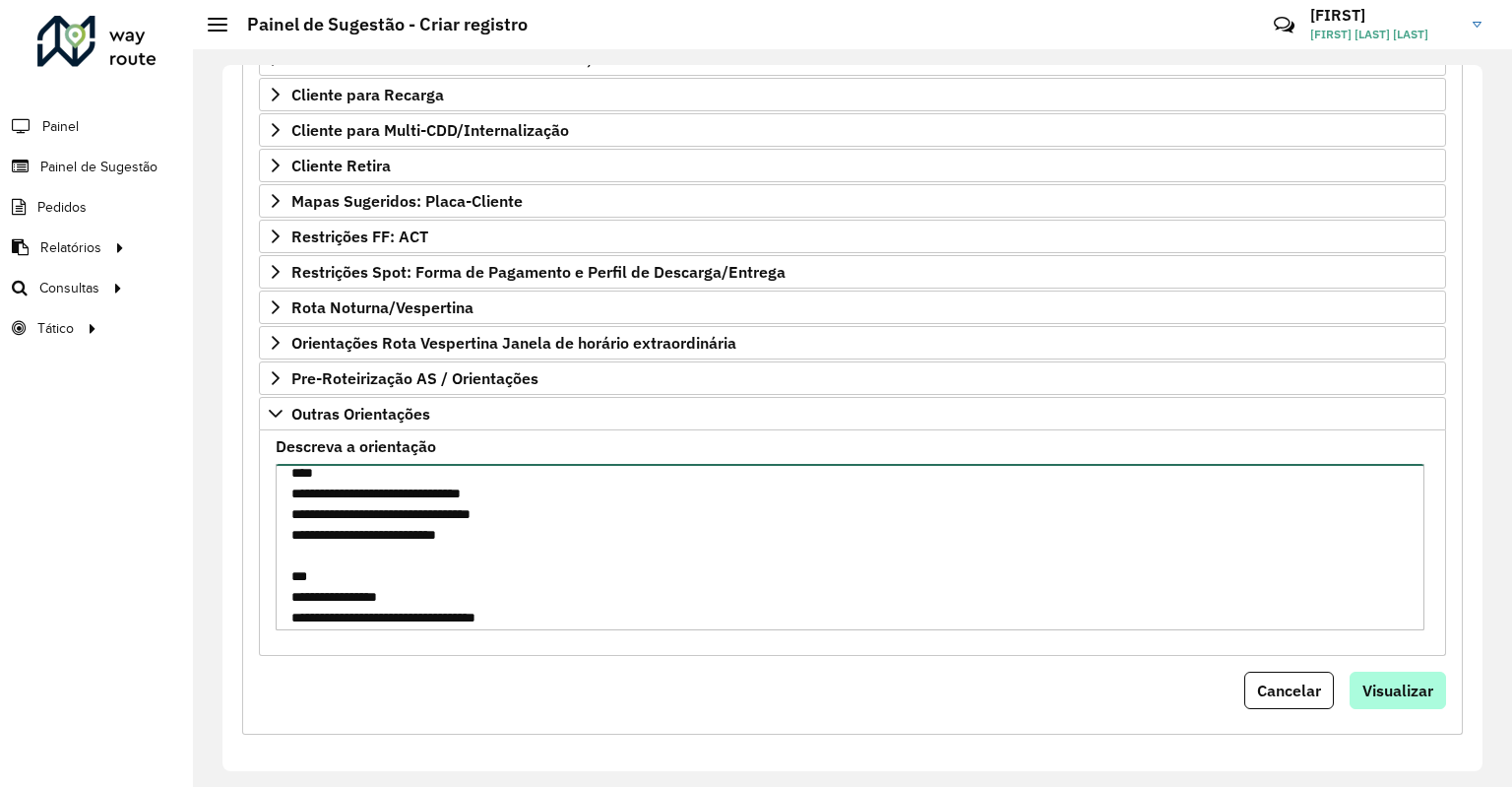 type on "**********" 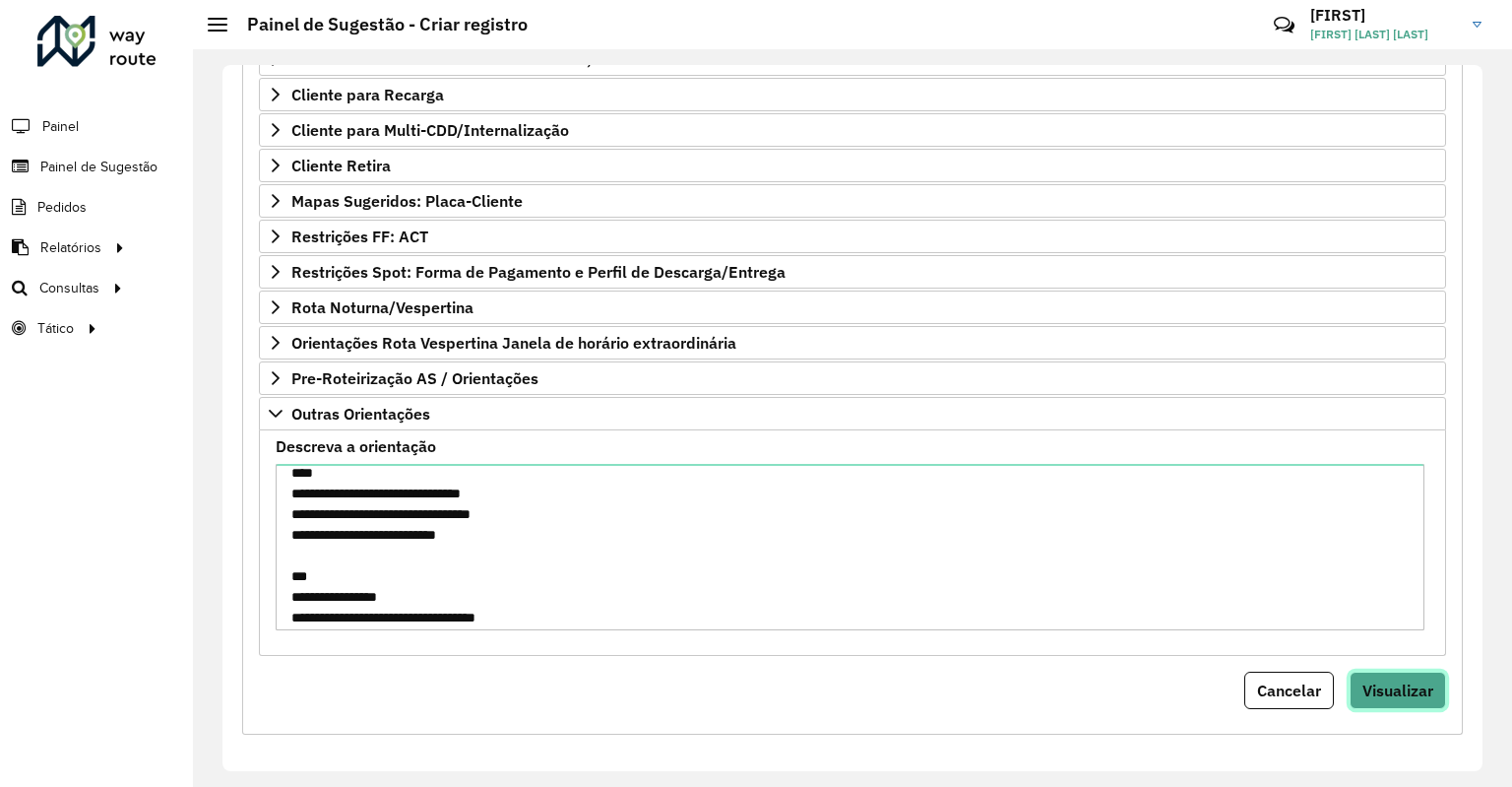 click on "Visualizar" at bounding box center [1398, 690] 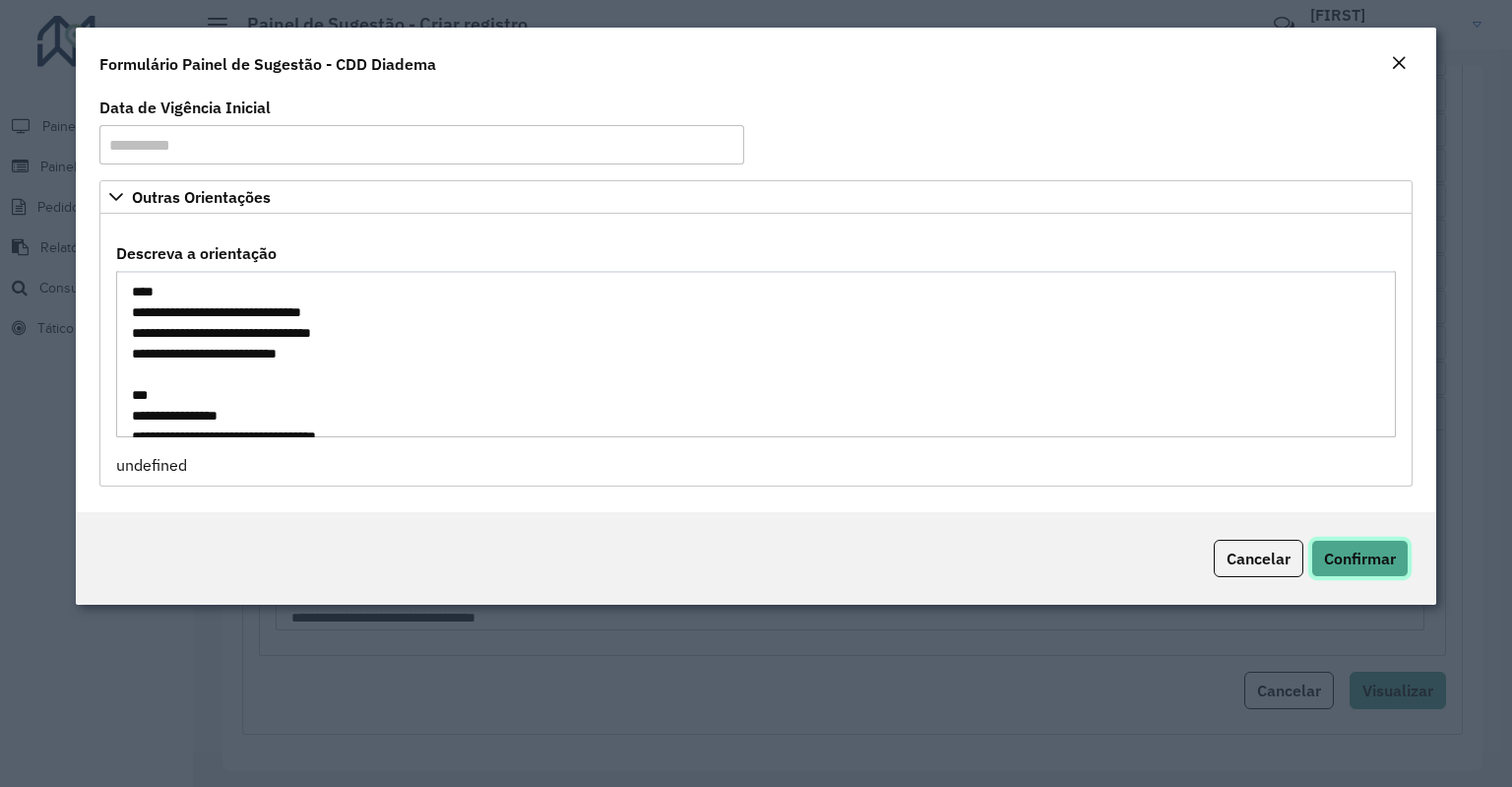 click on "Confirmar" 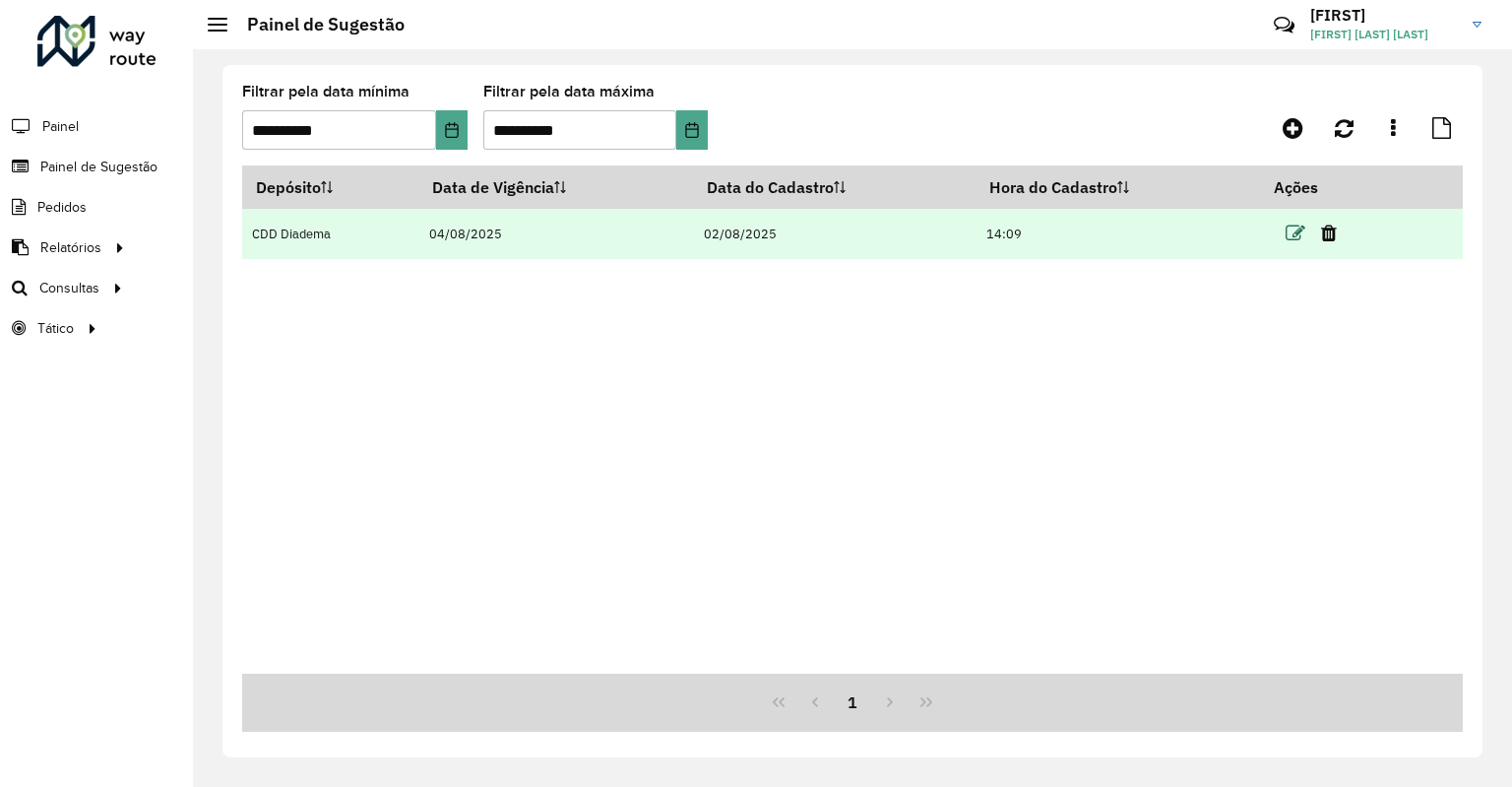 click at bounding box center (1295, 233) 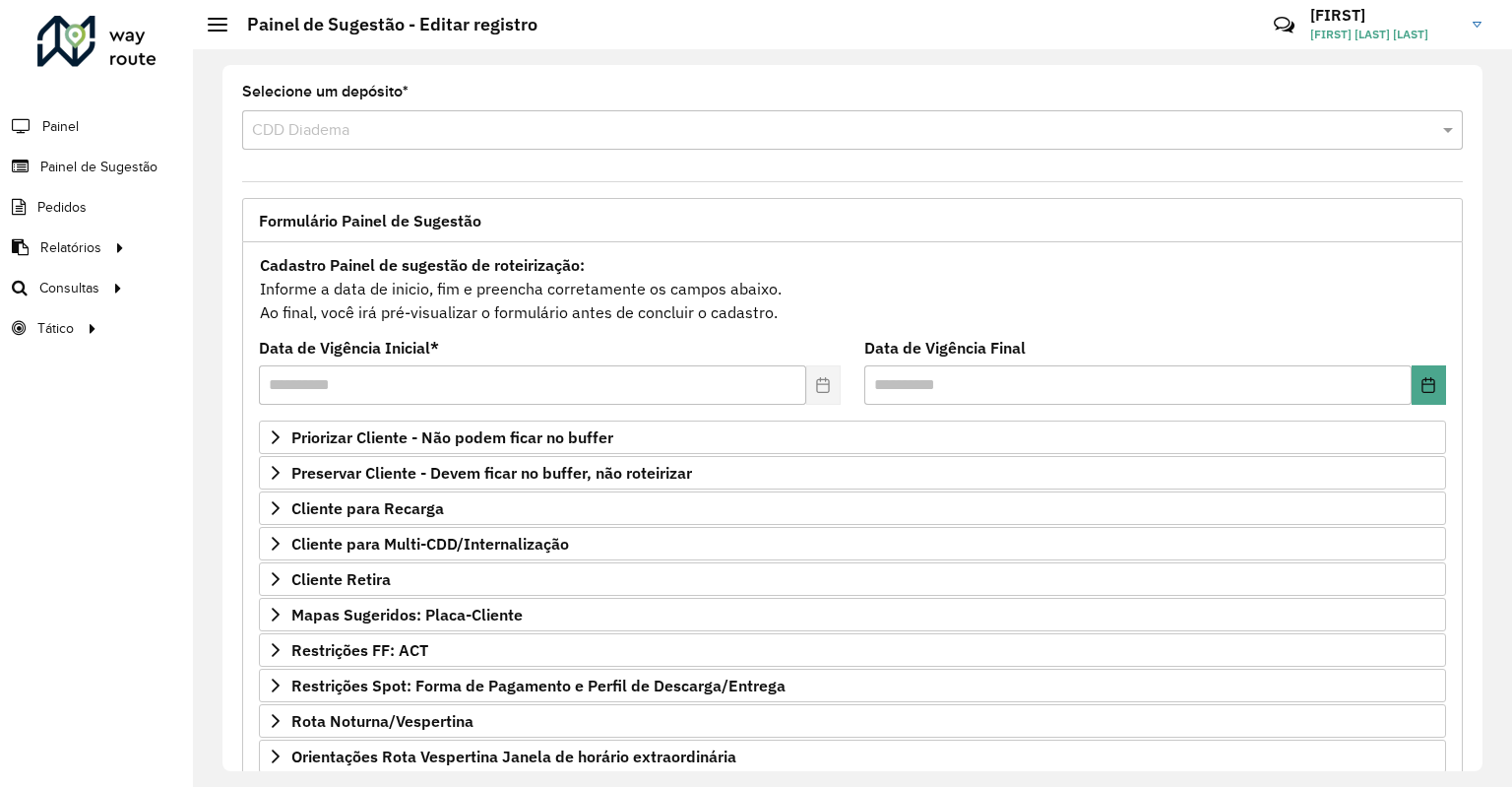 scroll, scrollTop: 187, scrollLeft: 0, axis: vertical 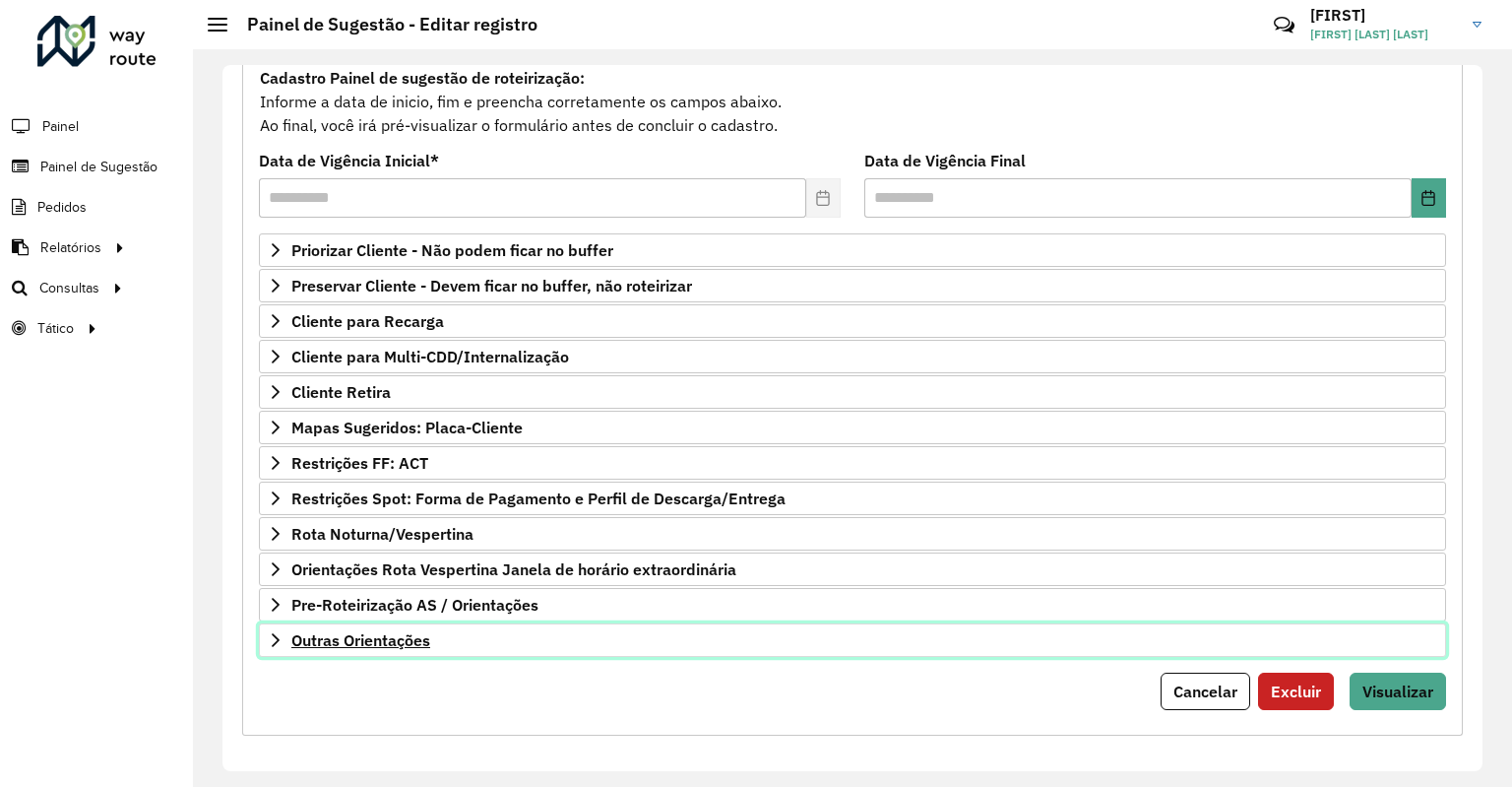 click on "Outras Orientações" at bounding box center (360, 640) 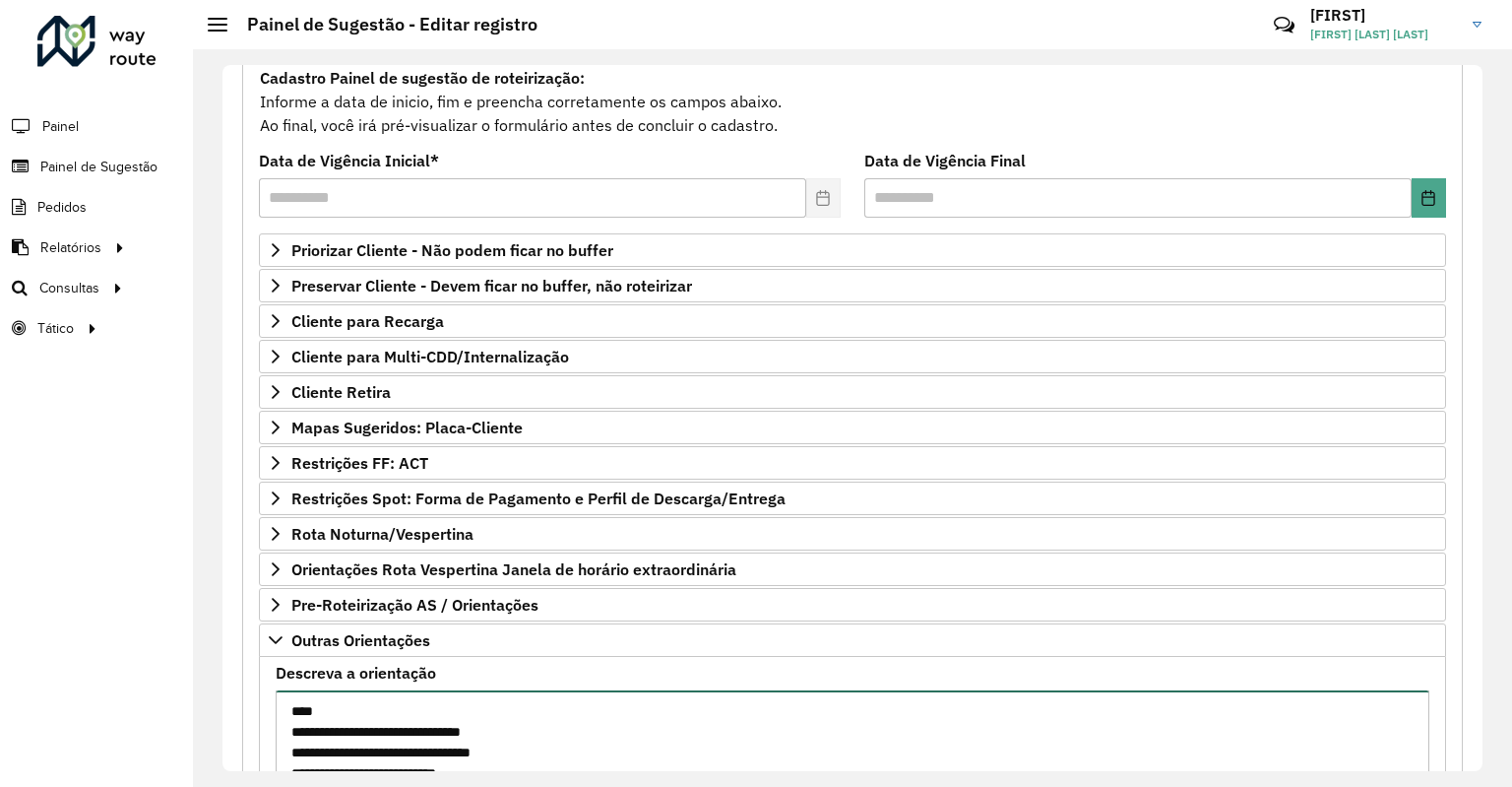 click on "**********" at bounding box center [852, 773] 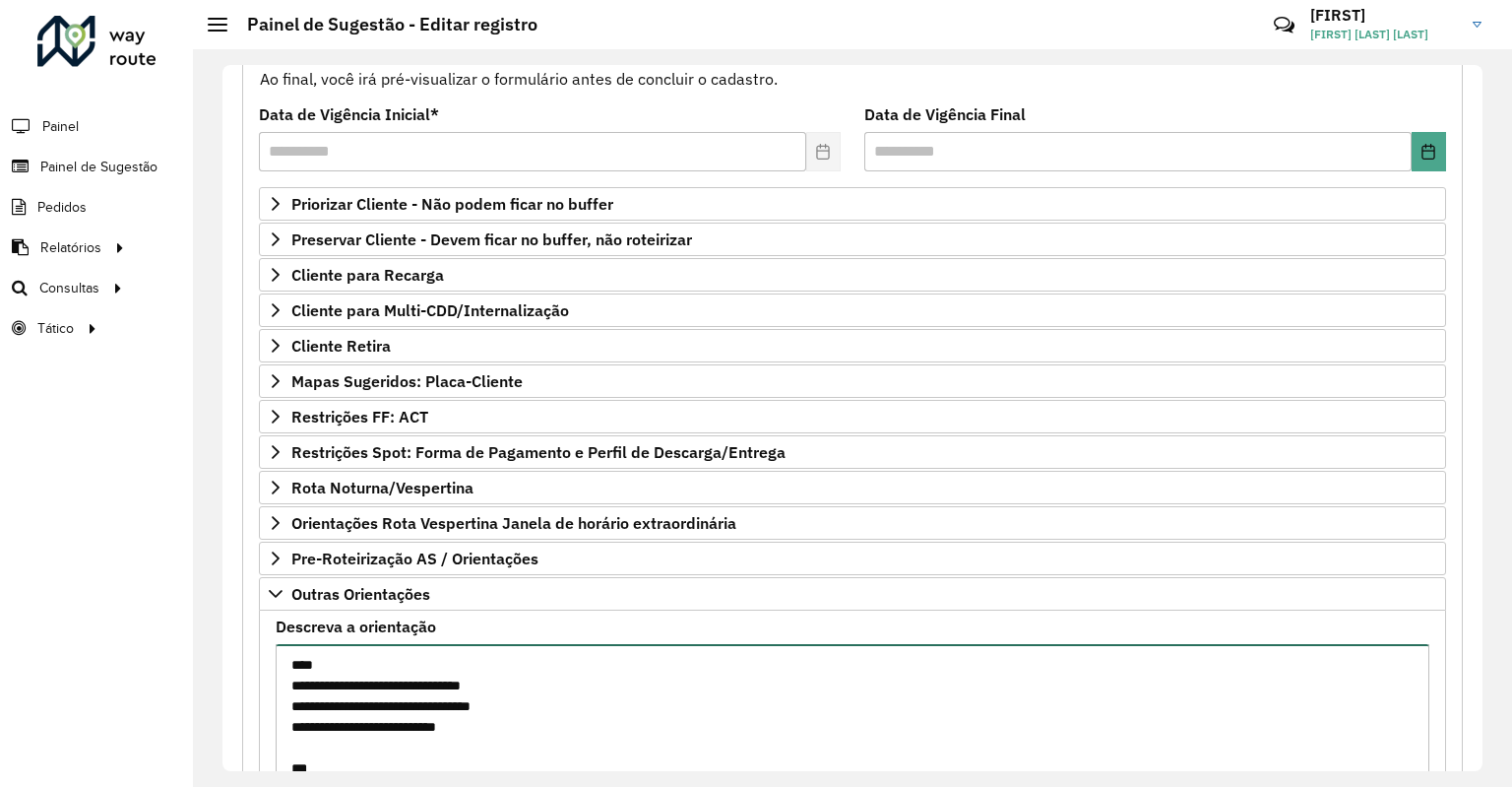 scroll, scrollTop: 267, scrollLeft: 0, axis: vertical 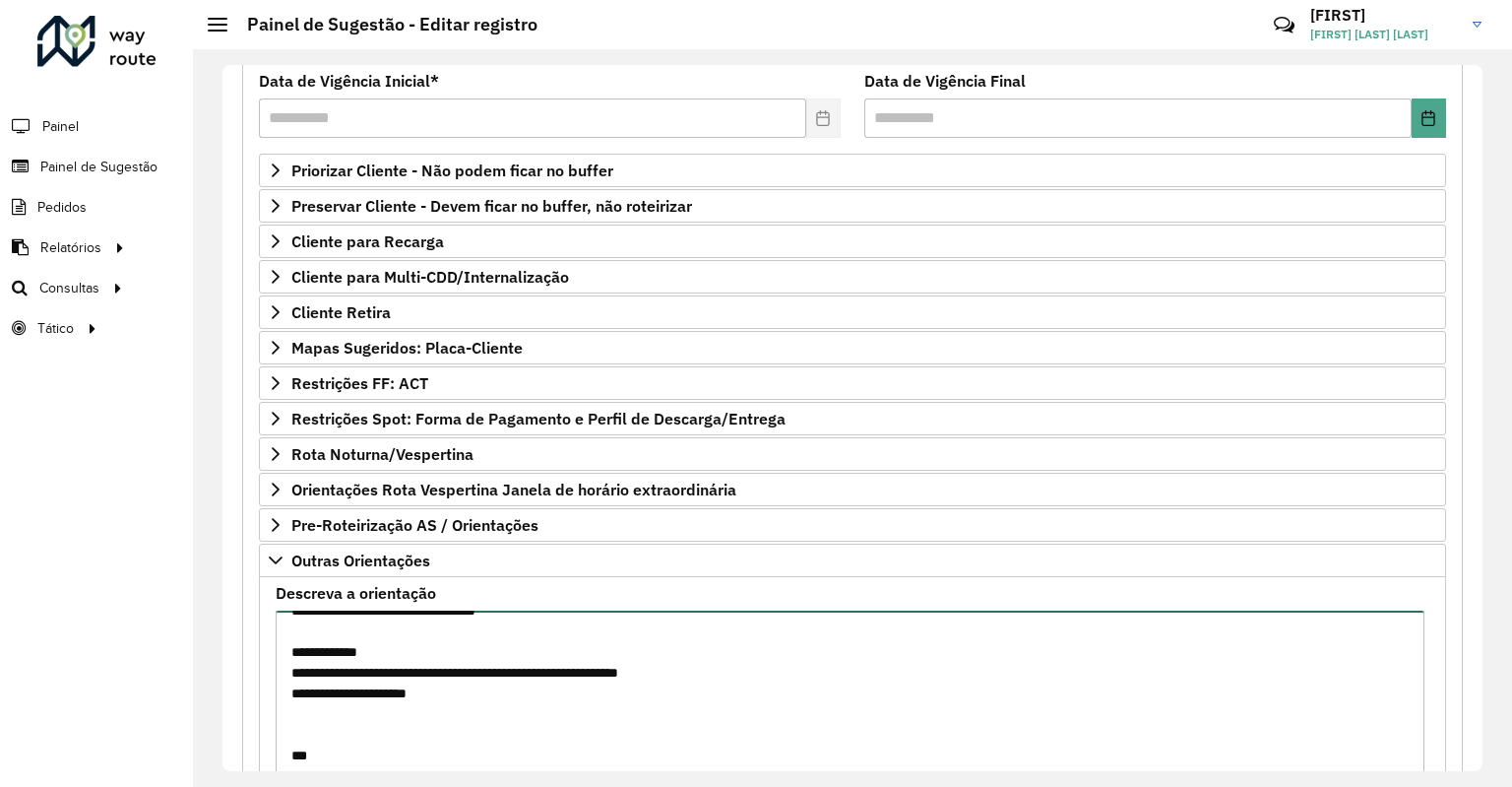 paste on "**********" 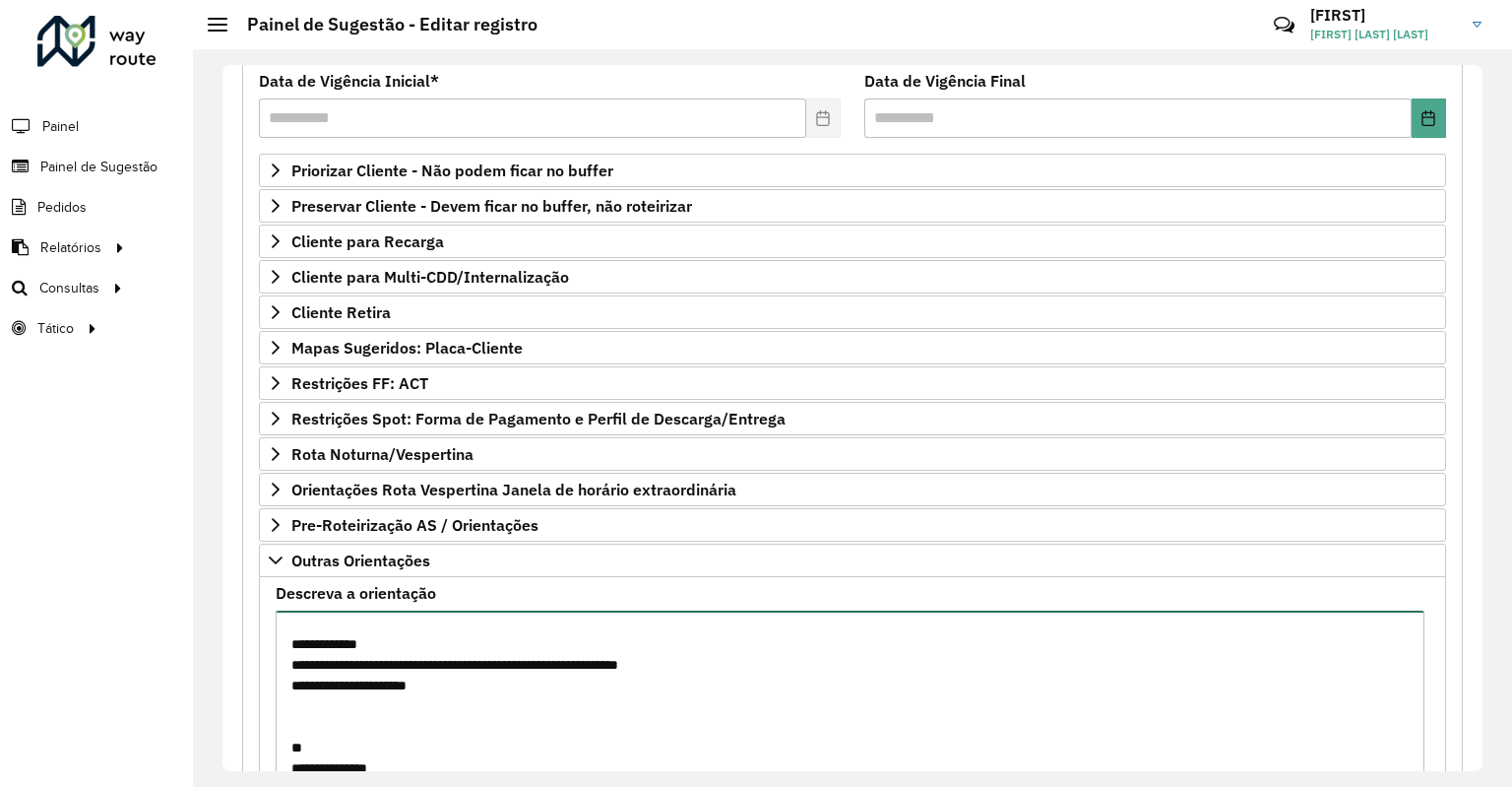 scroll, scrollTop: 318, scrollLeft: 0, axis: vertical 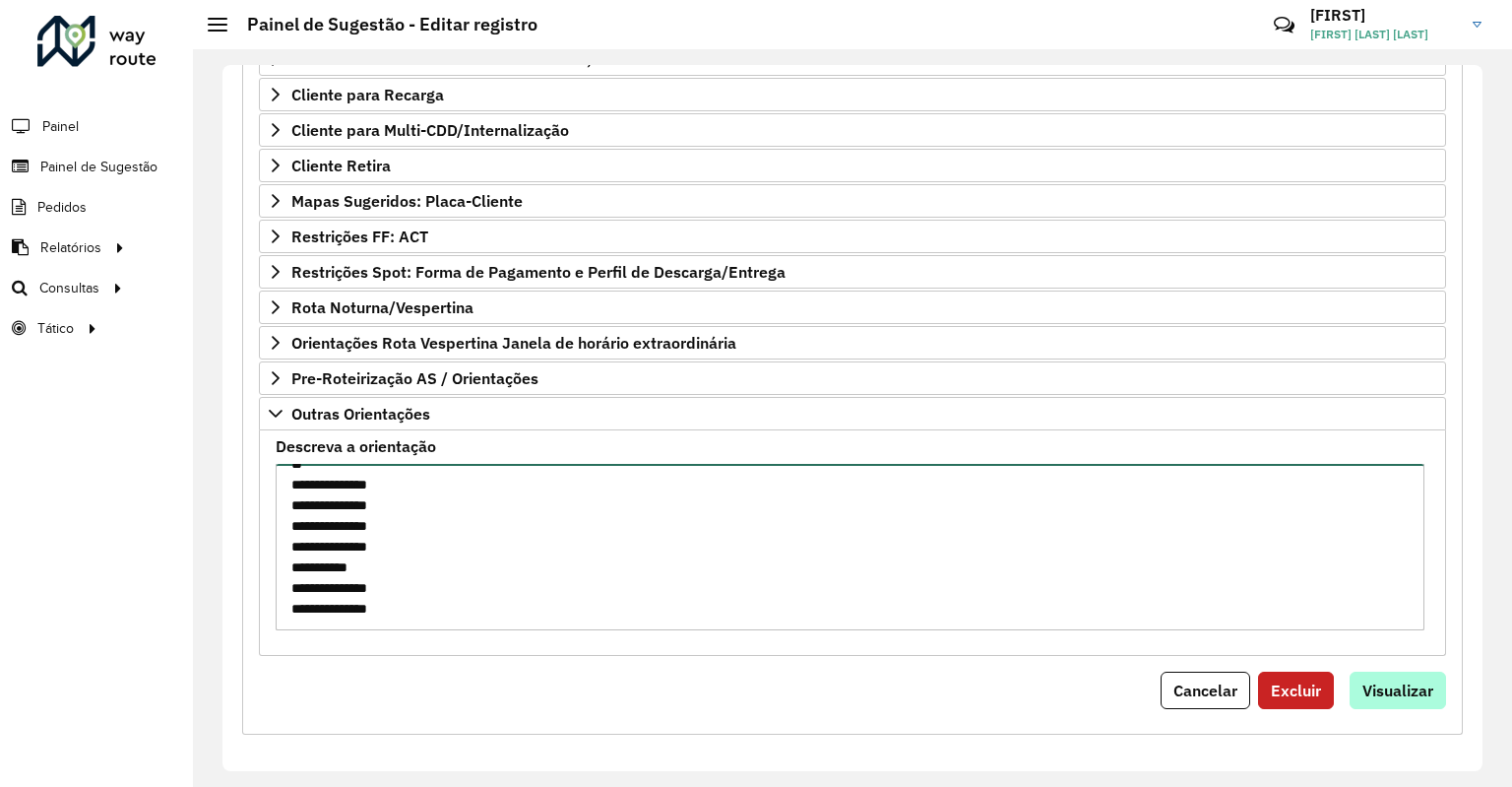 type on "**********" 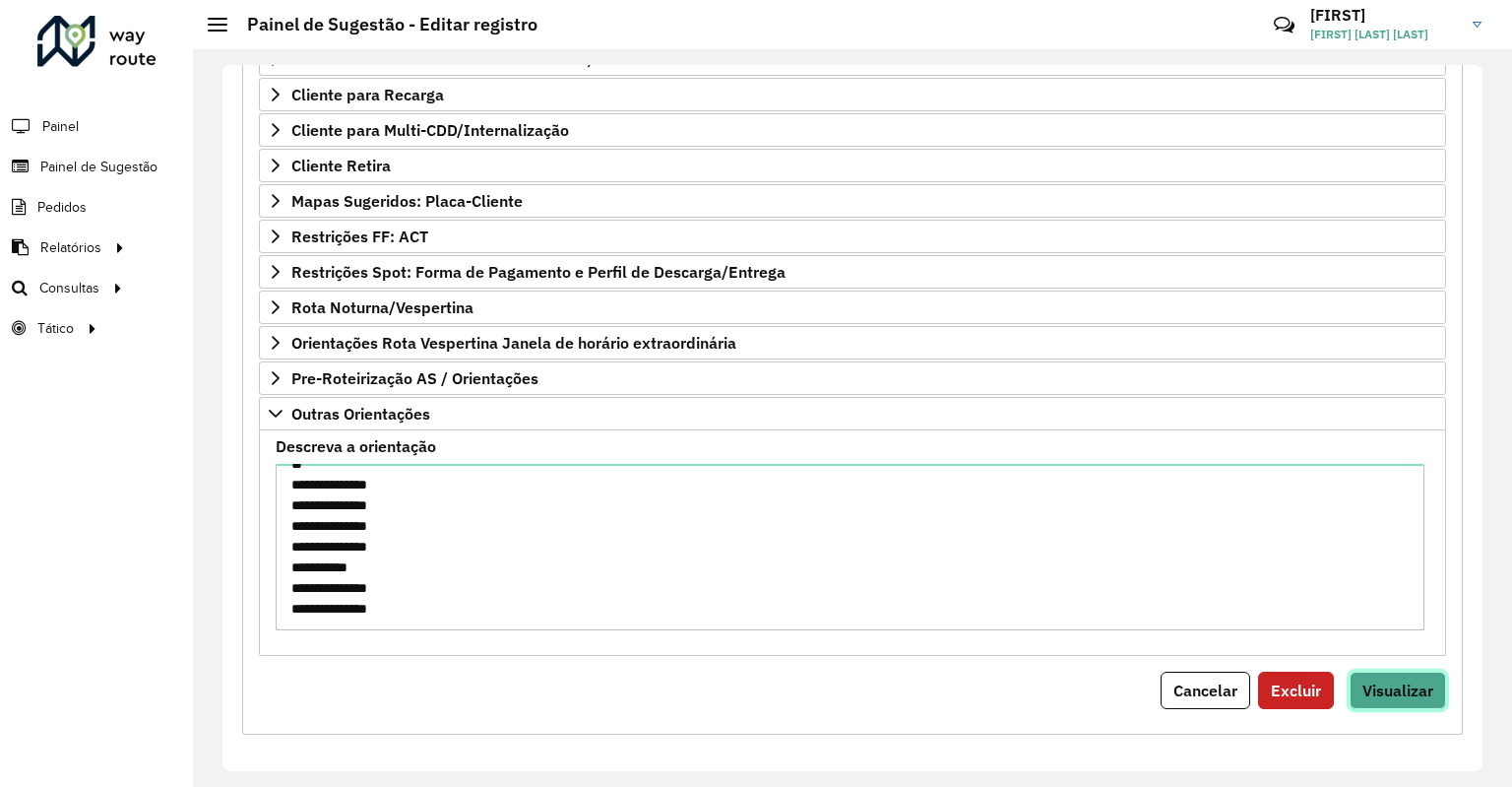 click on "Visualizar" at bounding box center (1398, 690) 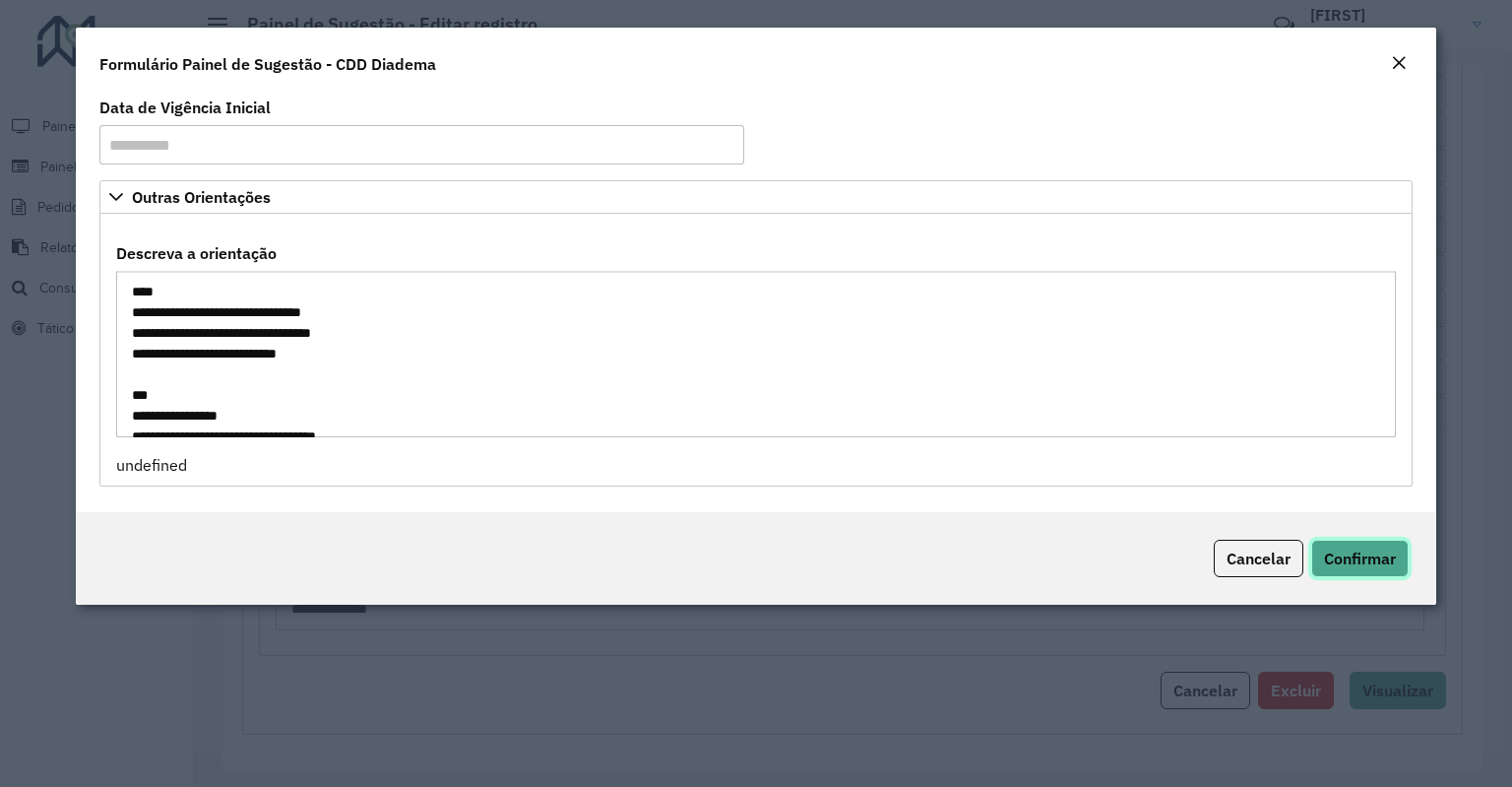 click on "Confirmar" 